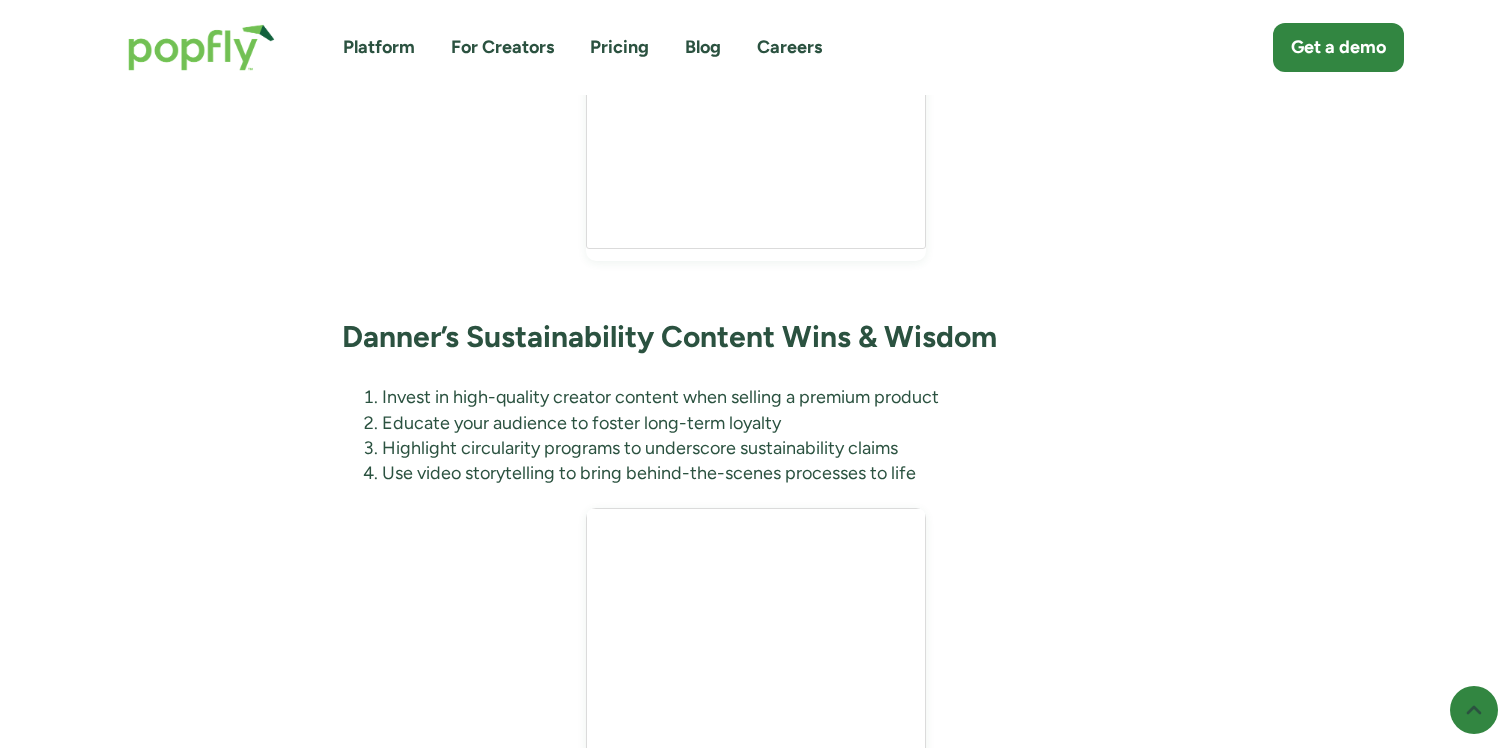 scroll, scrollTop: 5039, scrollLeft: 0, axis: vertical 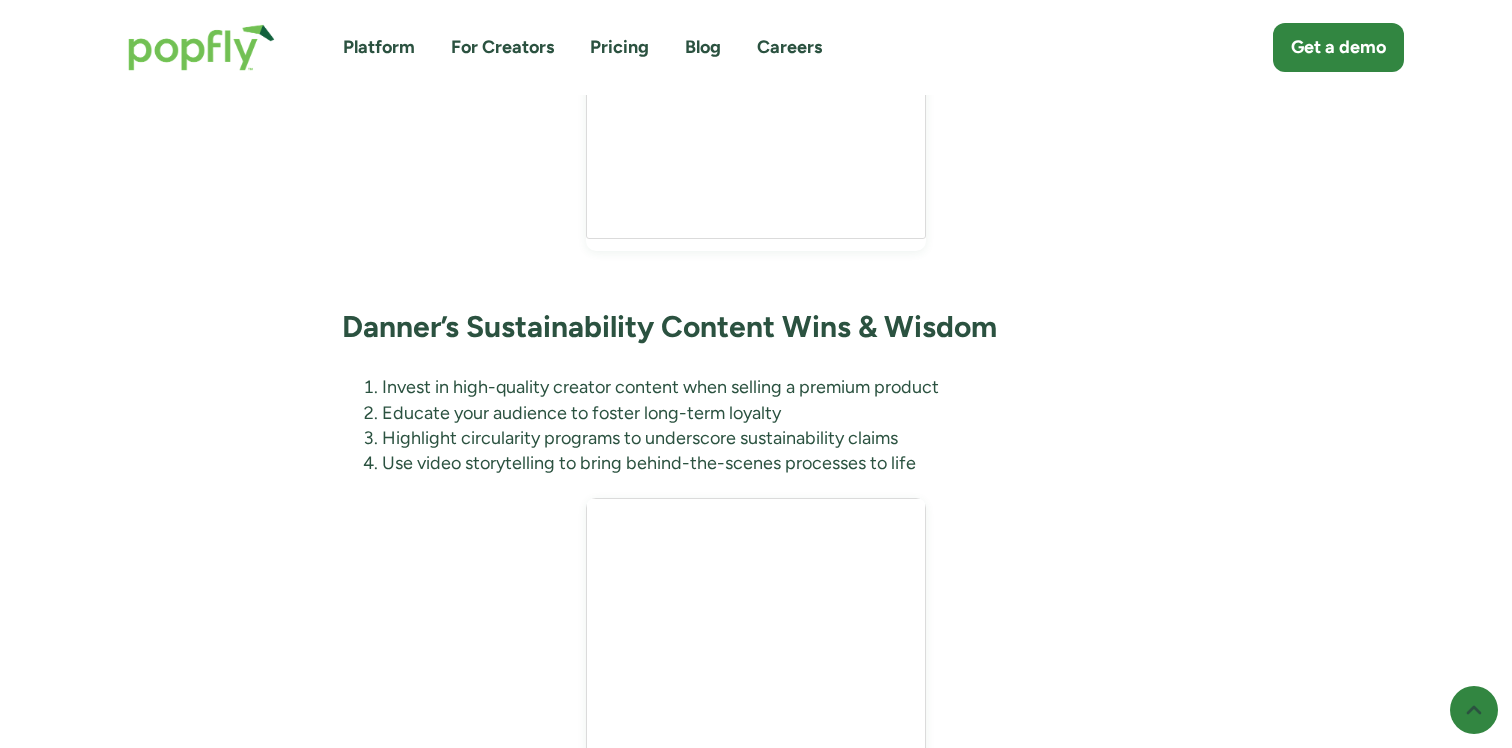 click on "Invest in high-quality creator content when selling a premium product" at bounding box center [776, 387] 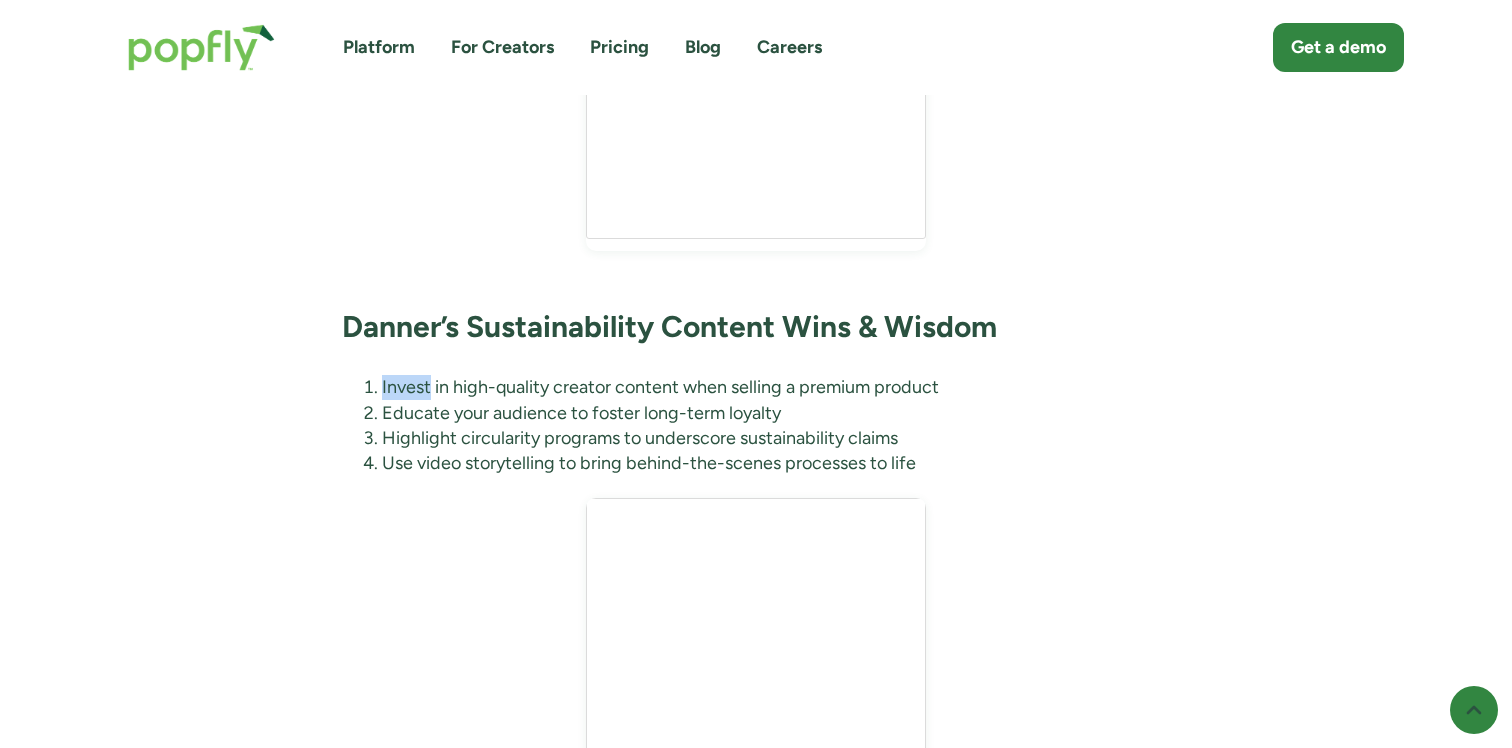 click on "Invest in high-quality creator content when selling a premium product" at bounding box center (776, 387) 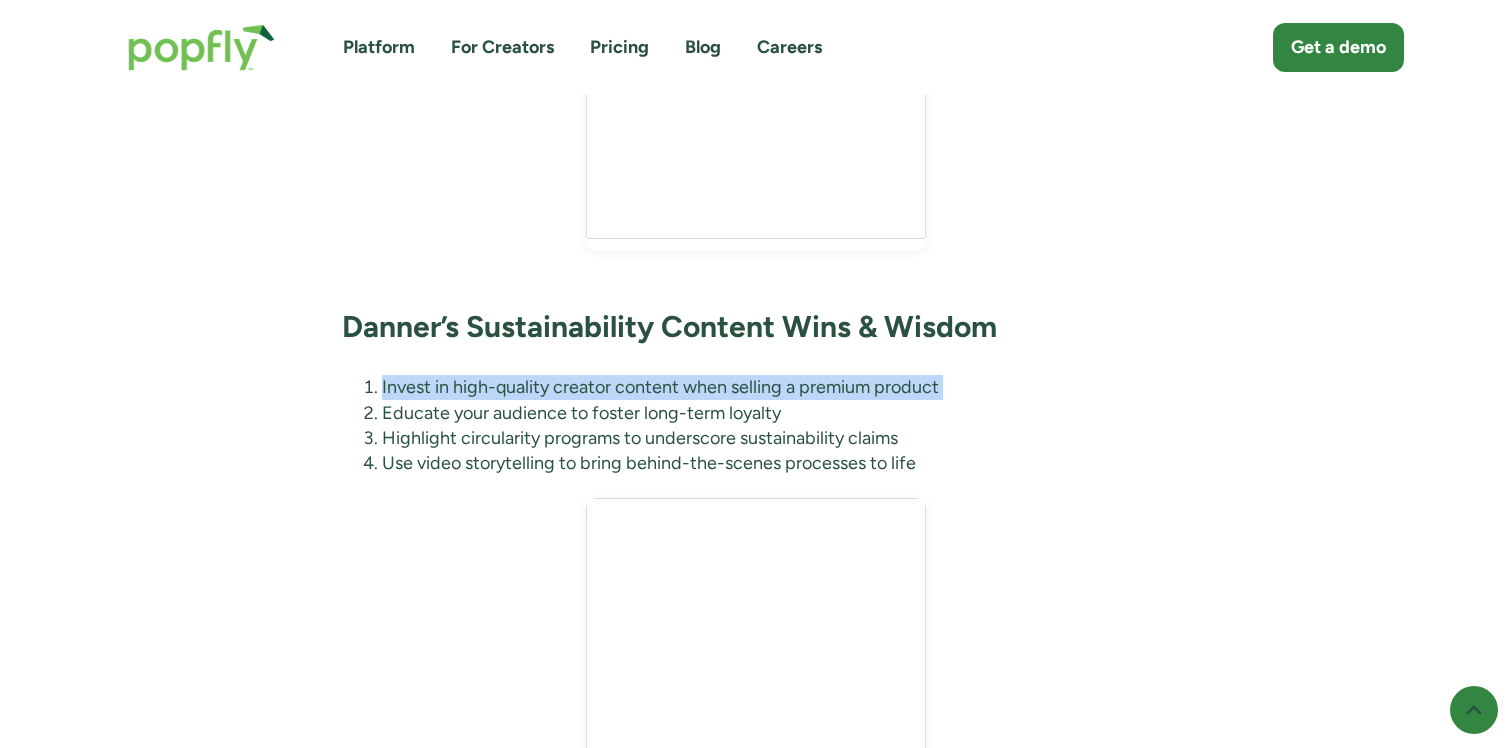 click on "Invest in high-quality creator content when selling a premium product" at bounding box center [776, 387] 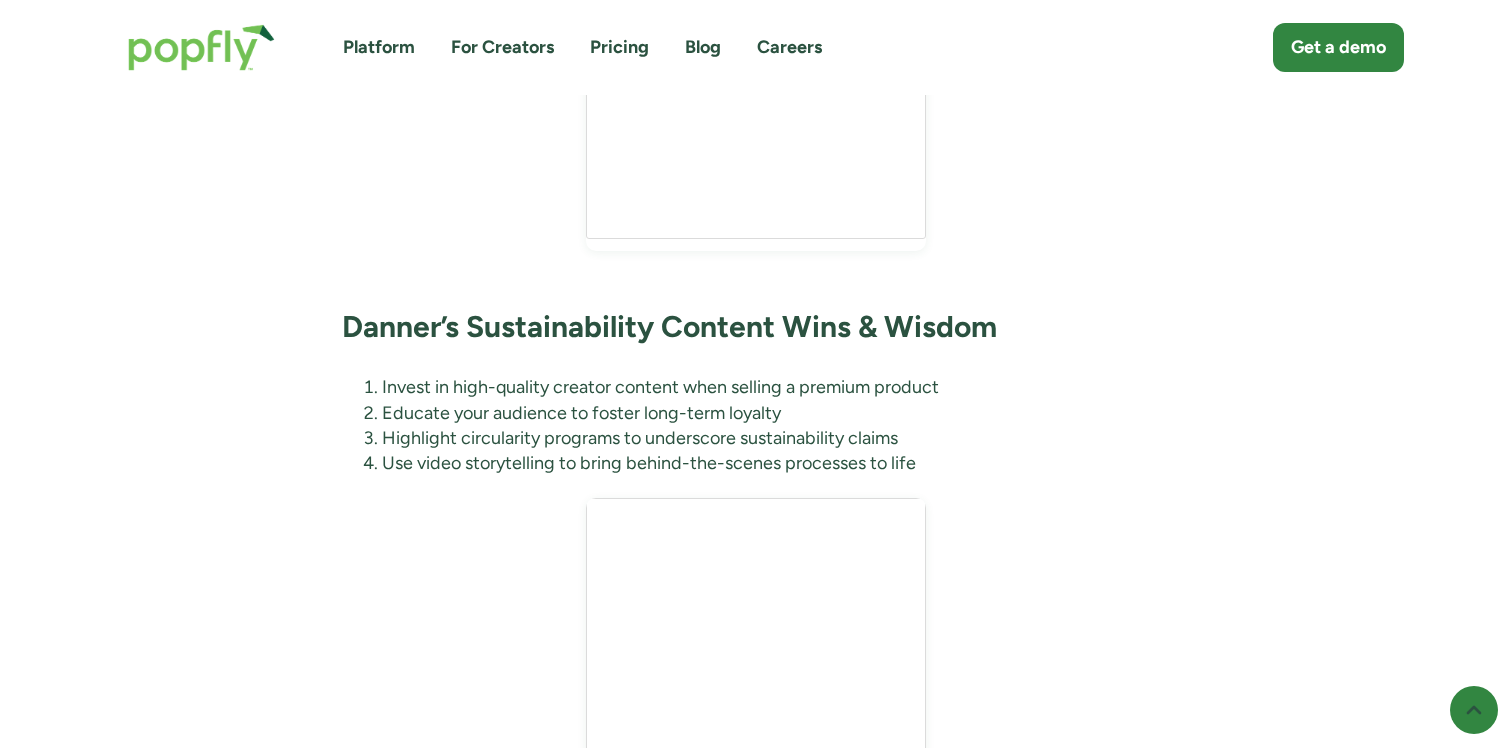 click on "Educate your audience to foster long-term loyalty" at bounding box center [776, 413] 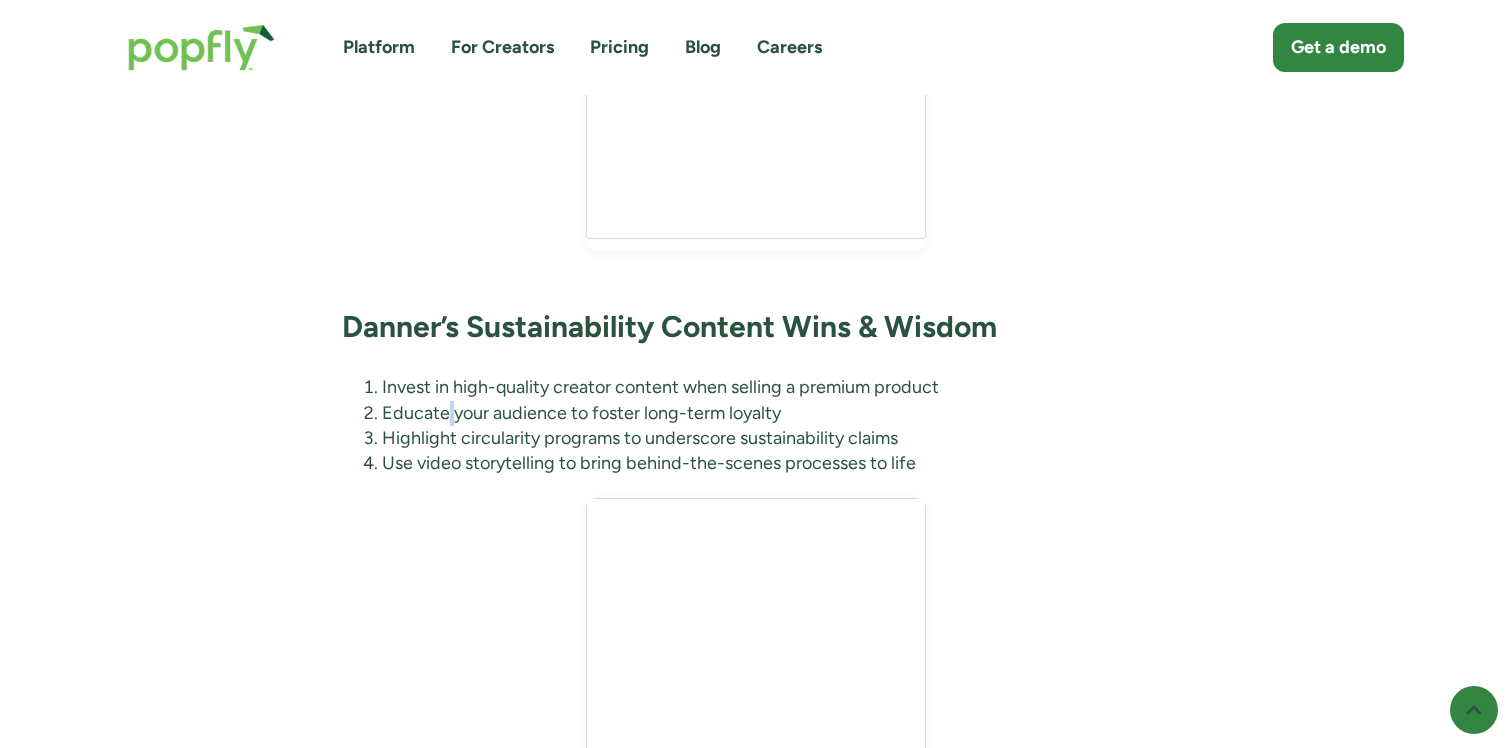 click on "Educate your audience to foster long-term loyalty" at bounding box center (776, 413) 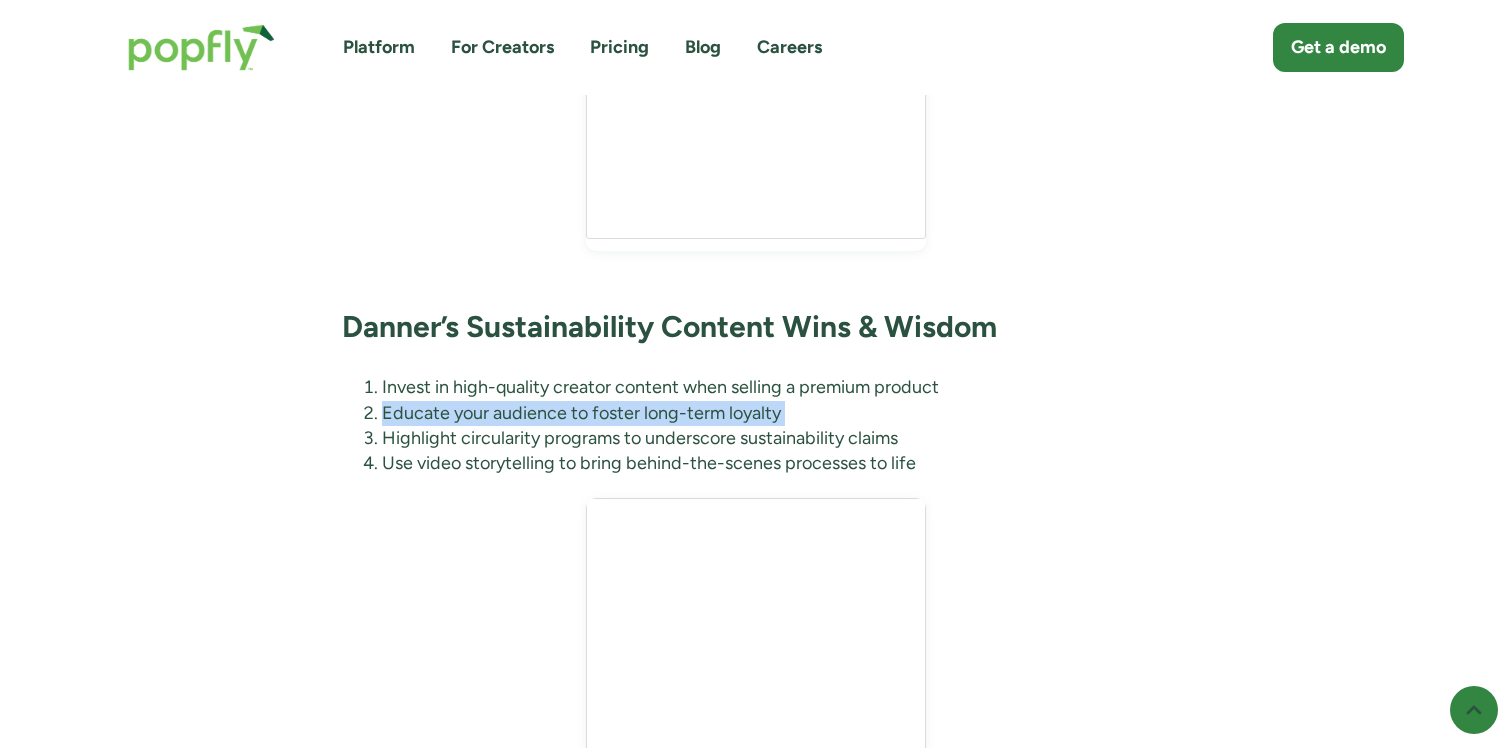 click on "Educate your audience to foster long-term loyalty" at bounding box center [776, 413] 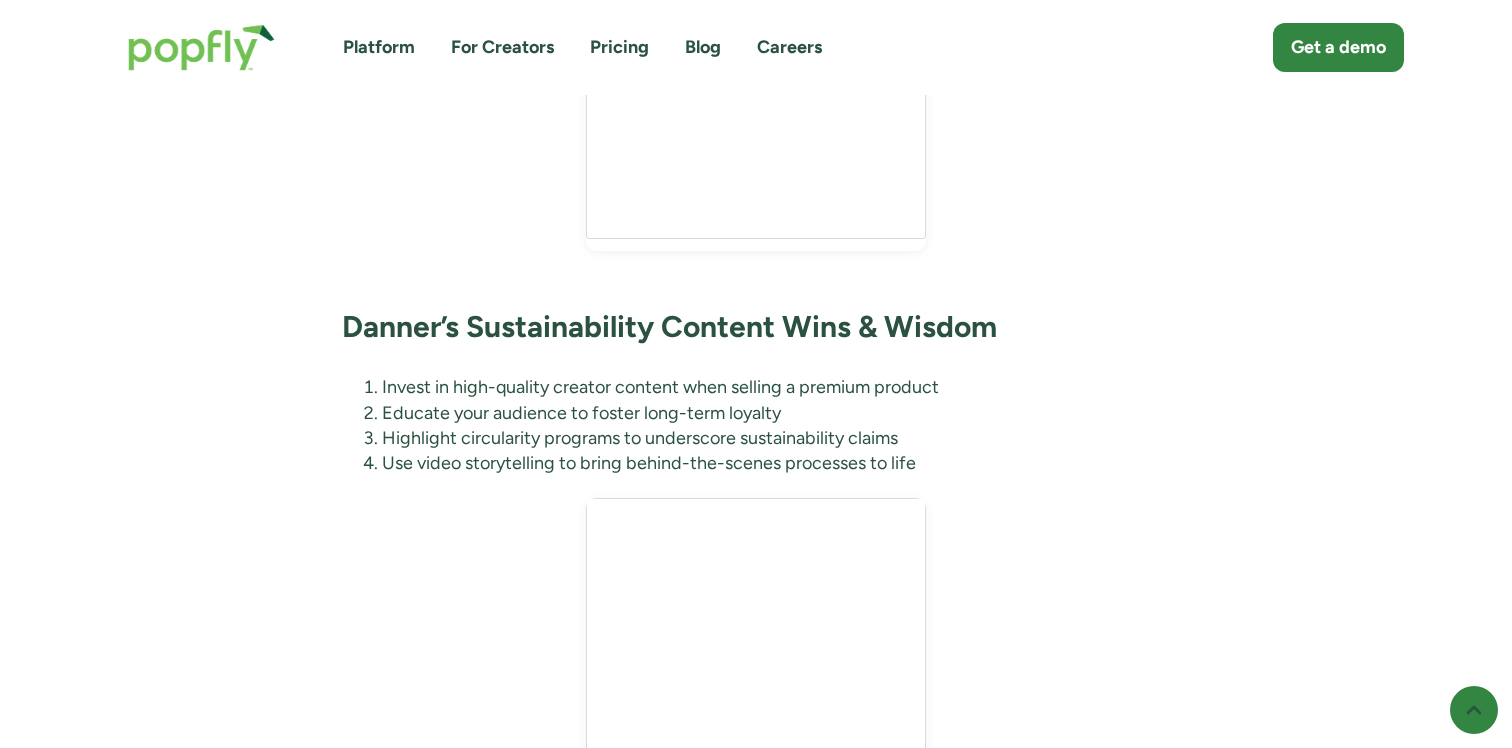 click on "Highlight circularity programs to underscore sustainability claims" at bounding box center [776, 438] 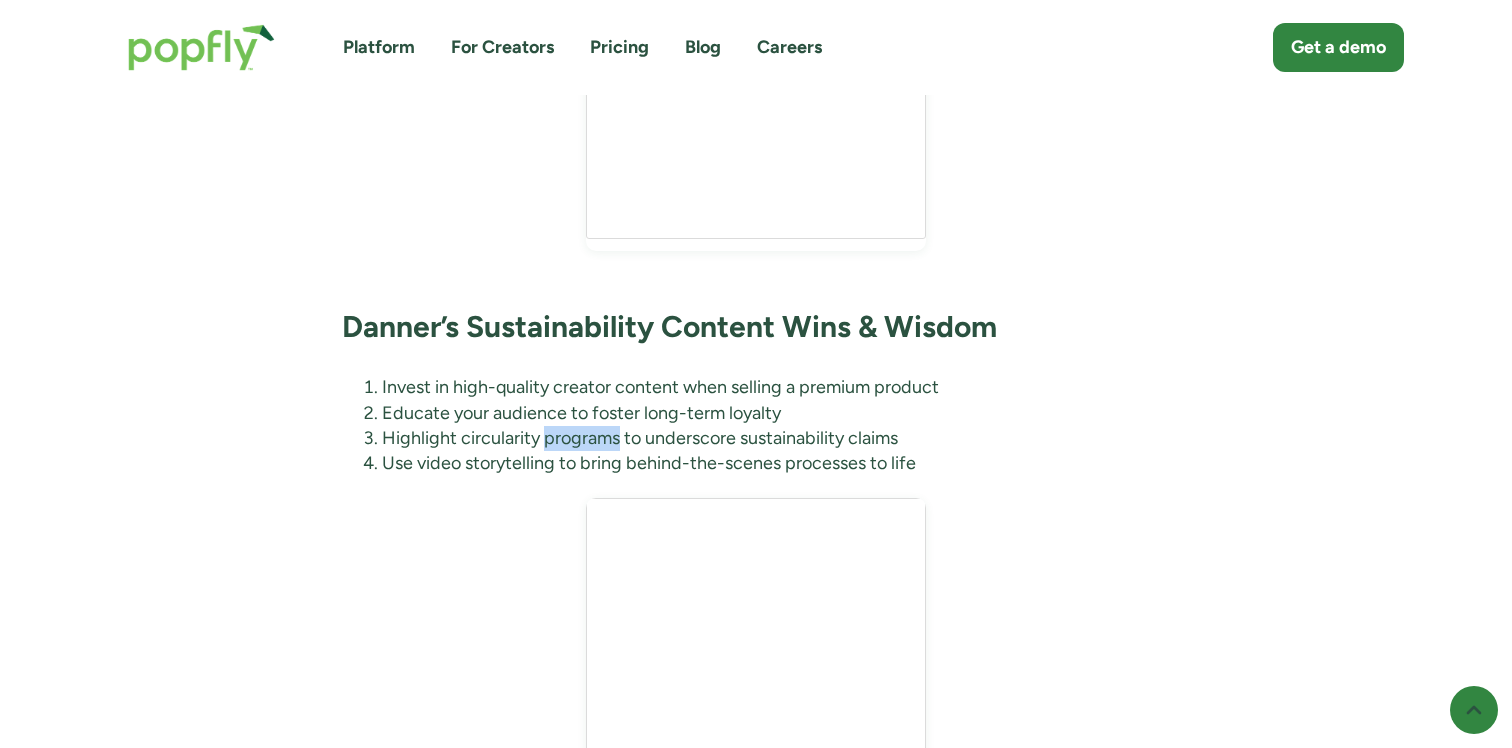 click on "Highlight circularity programs to underscore sustainability claims" at bounding box center [776, 438] 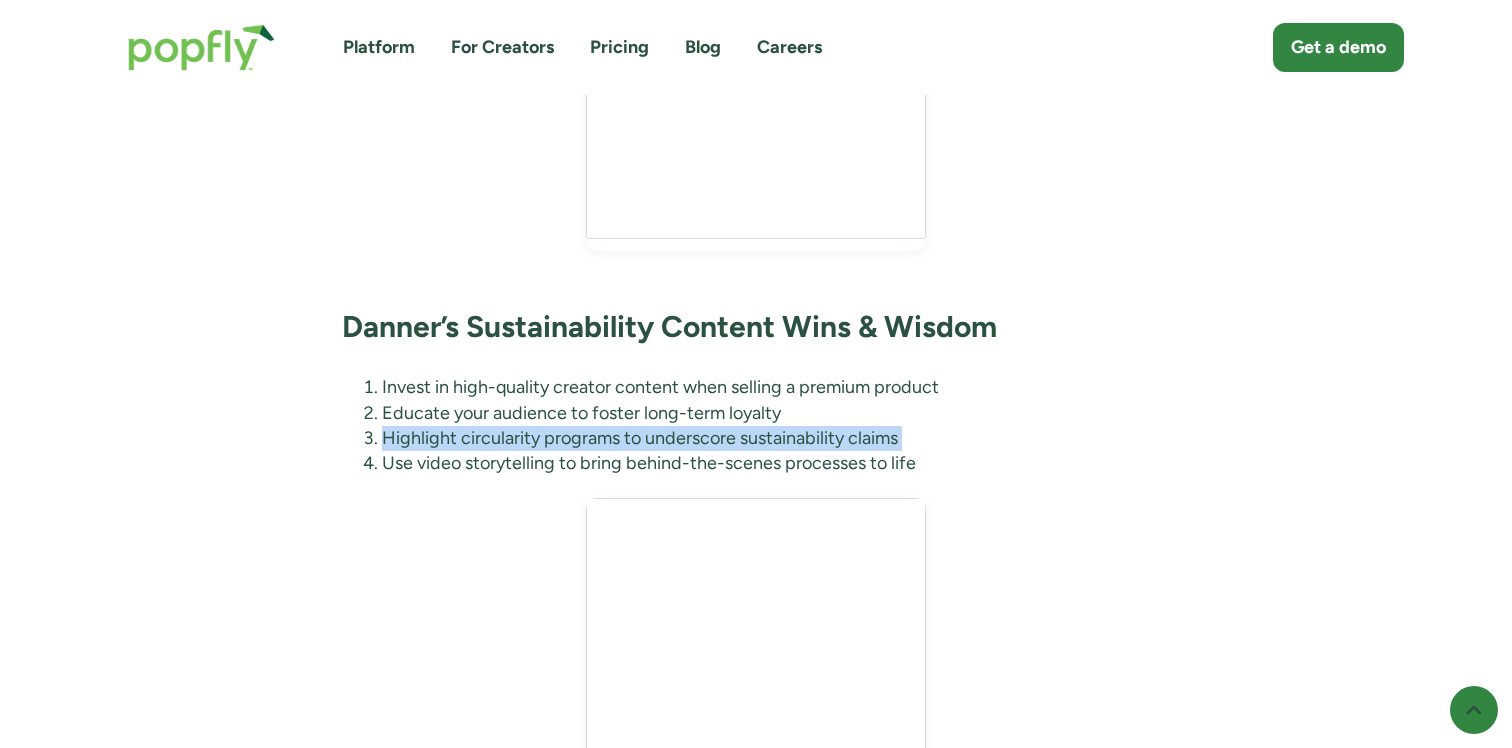 click on "Highlight circularity programs to underscore sustainability claims" at bounding box center (776, 438) 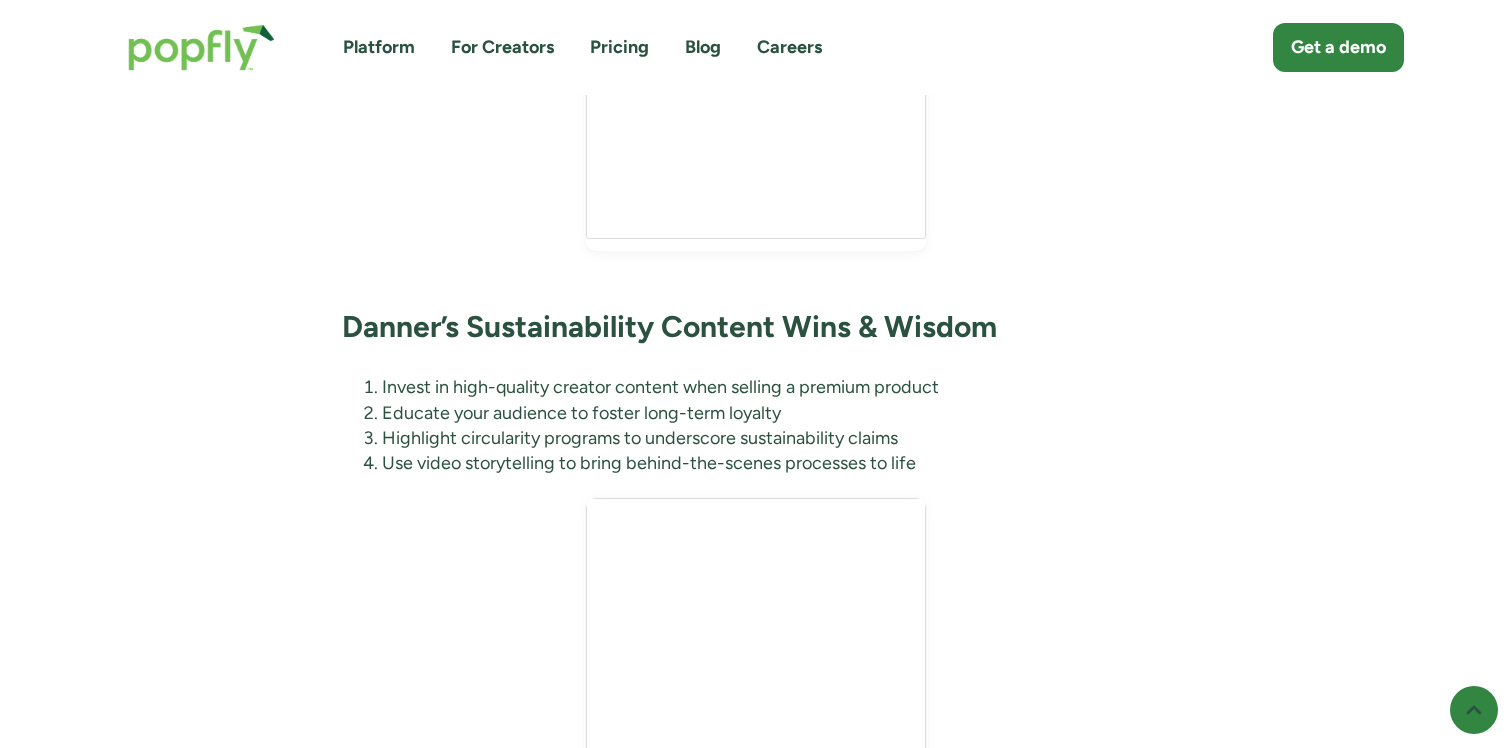 click on "Use video storytelling to bring behind-the-scenes processes to life" at bounding box center [776, 463] 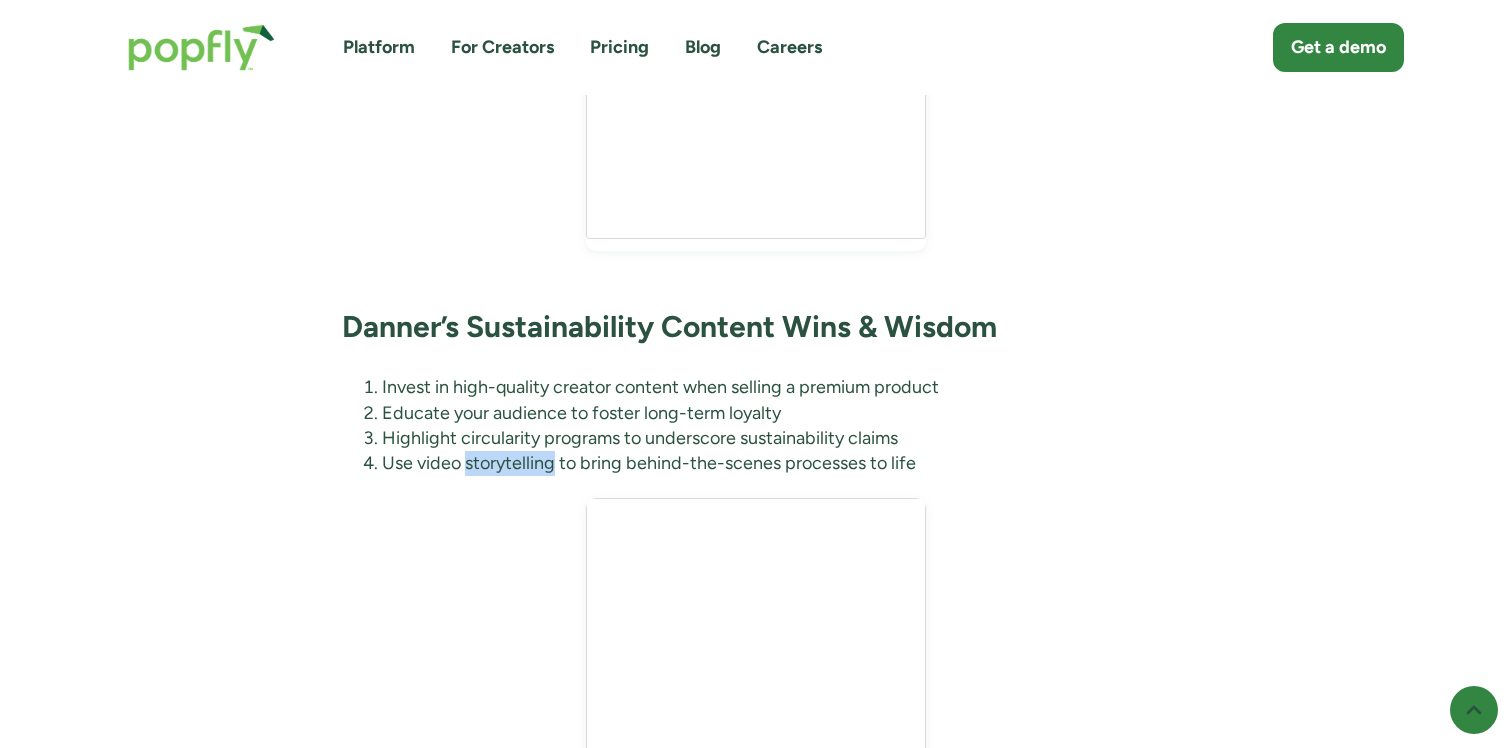 click on "Use video storytelling to bring behind-the-scenes processes to life" at bounding box center (776, 463) 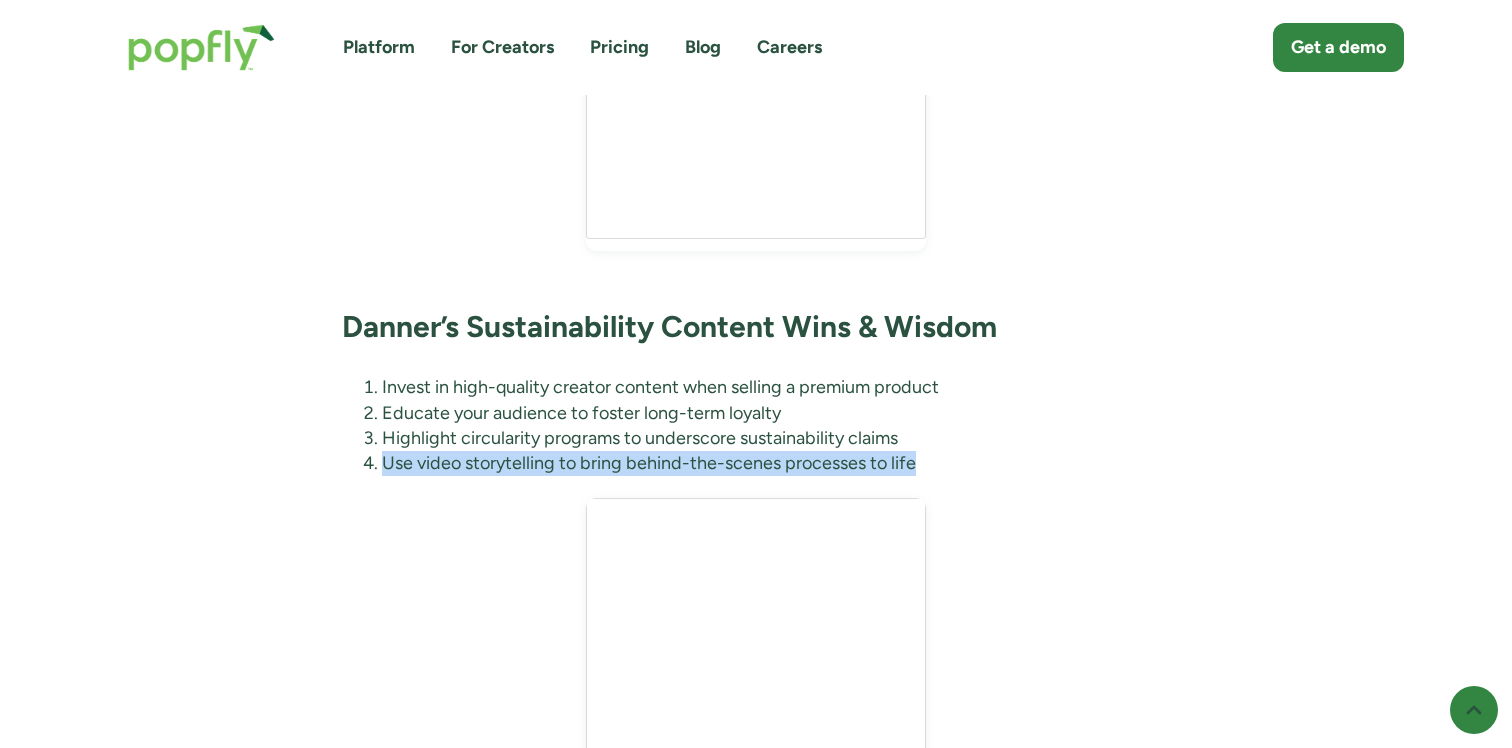 click on "Use video storytelling to bring behind-the-scenes processes to life" at bounding box center (776, 463) 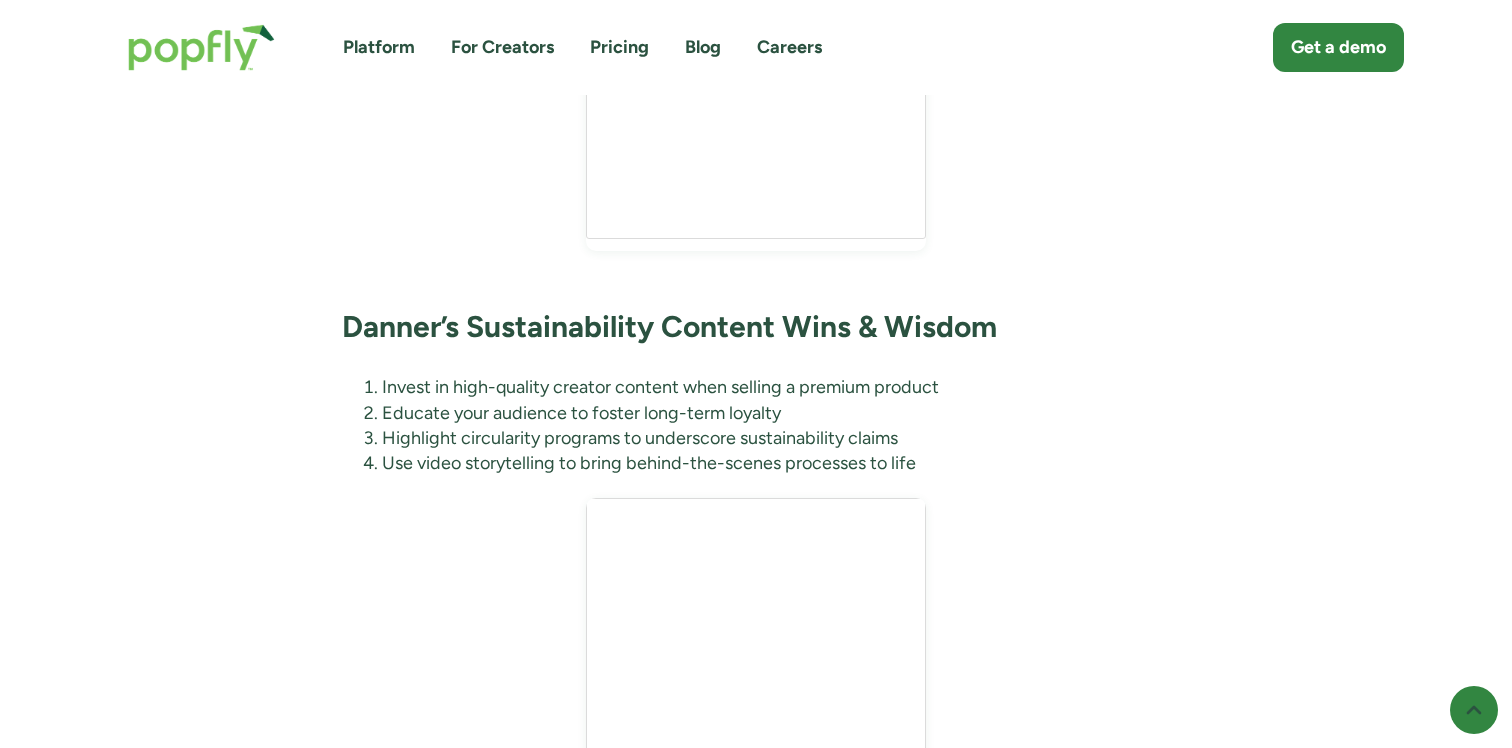 click on "Highlight circularity programs to underscore sustainability claims" at bounding box center [776, 438] 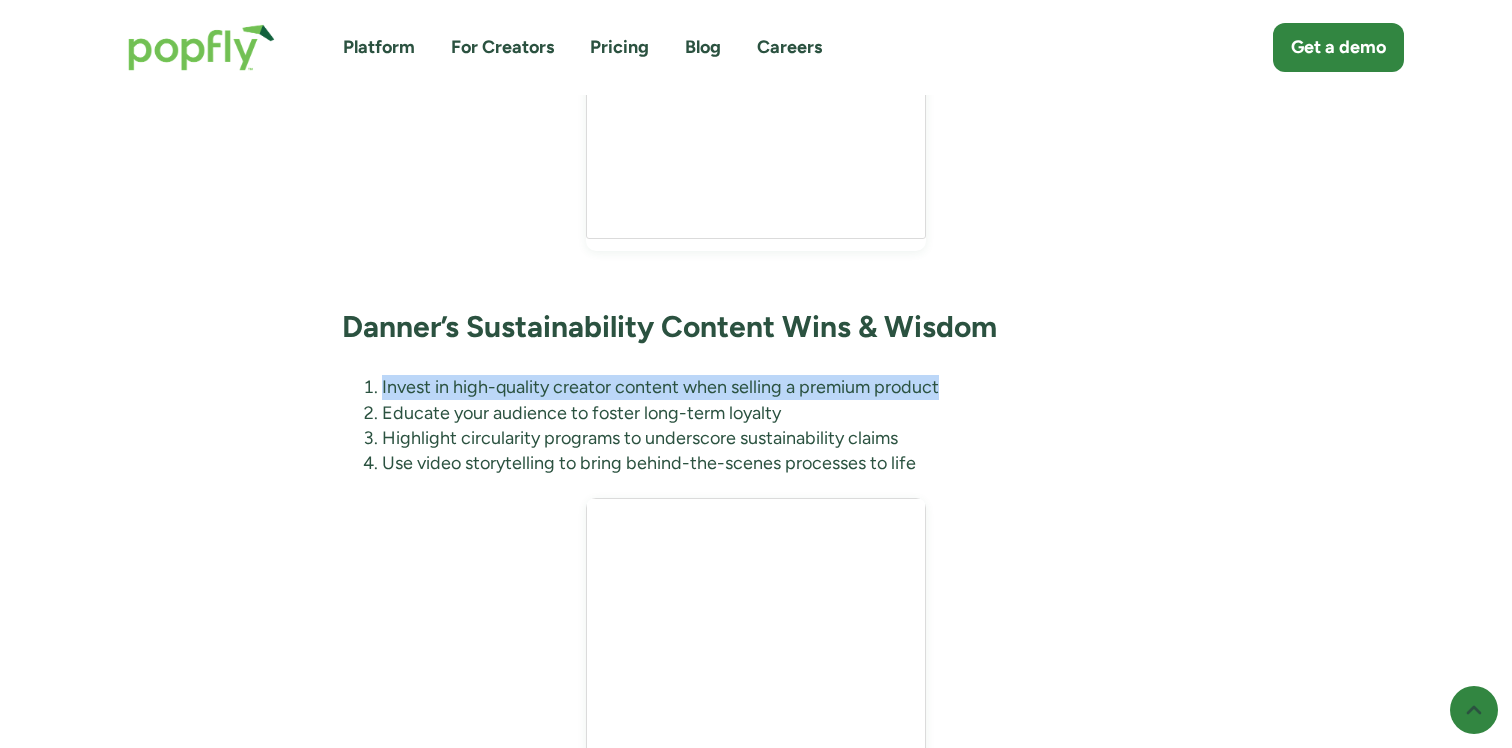 drag, startPoint x: 381, startPoint y: 369, endPoint x: 958, endPoint y: 353, distance: 577.2218 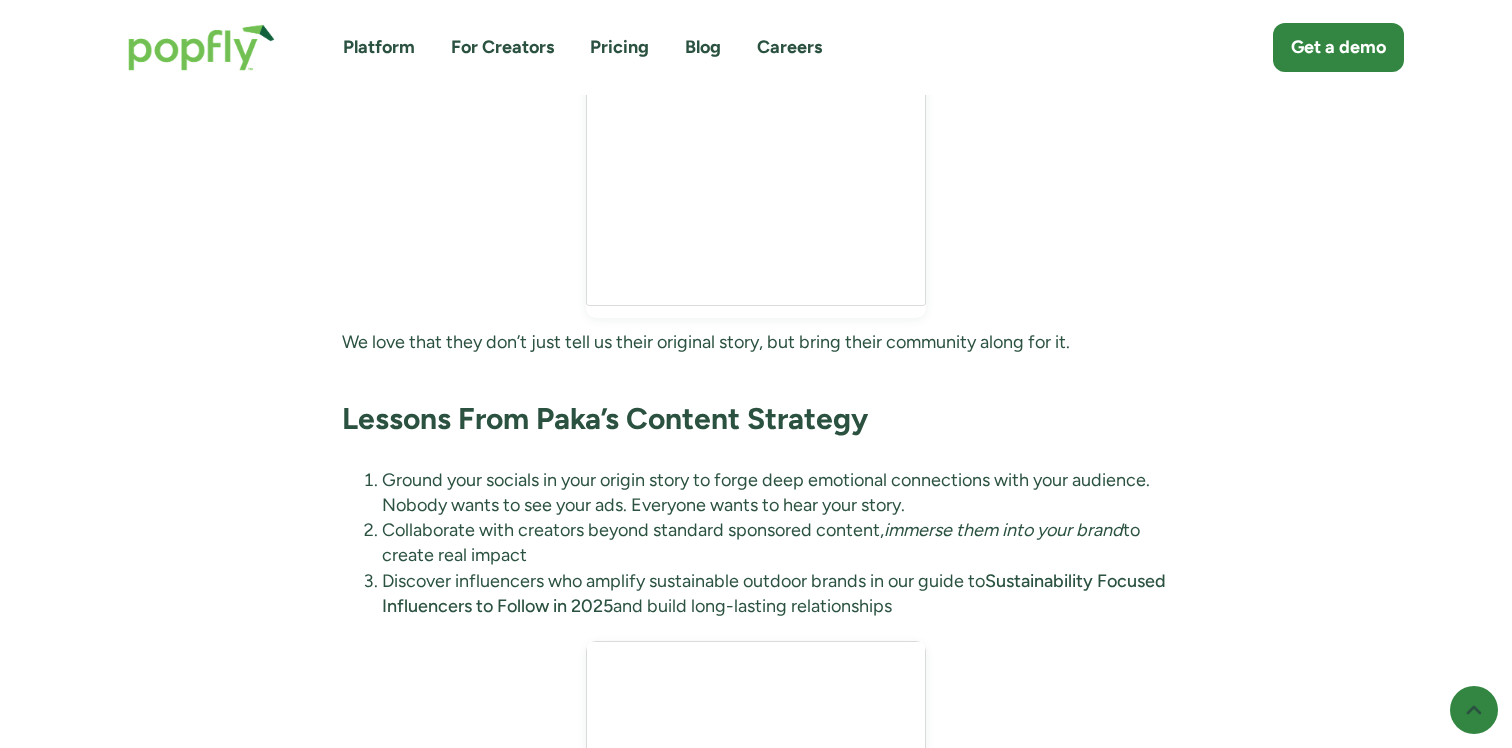 scroll, scrollTop: 6833, scrollLeft: 0, axis: vertical 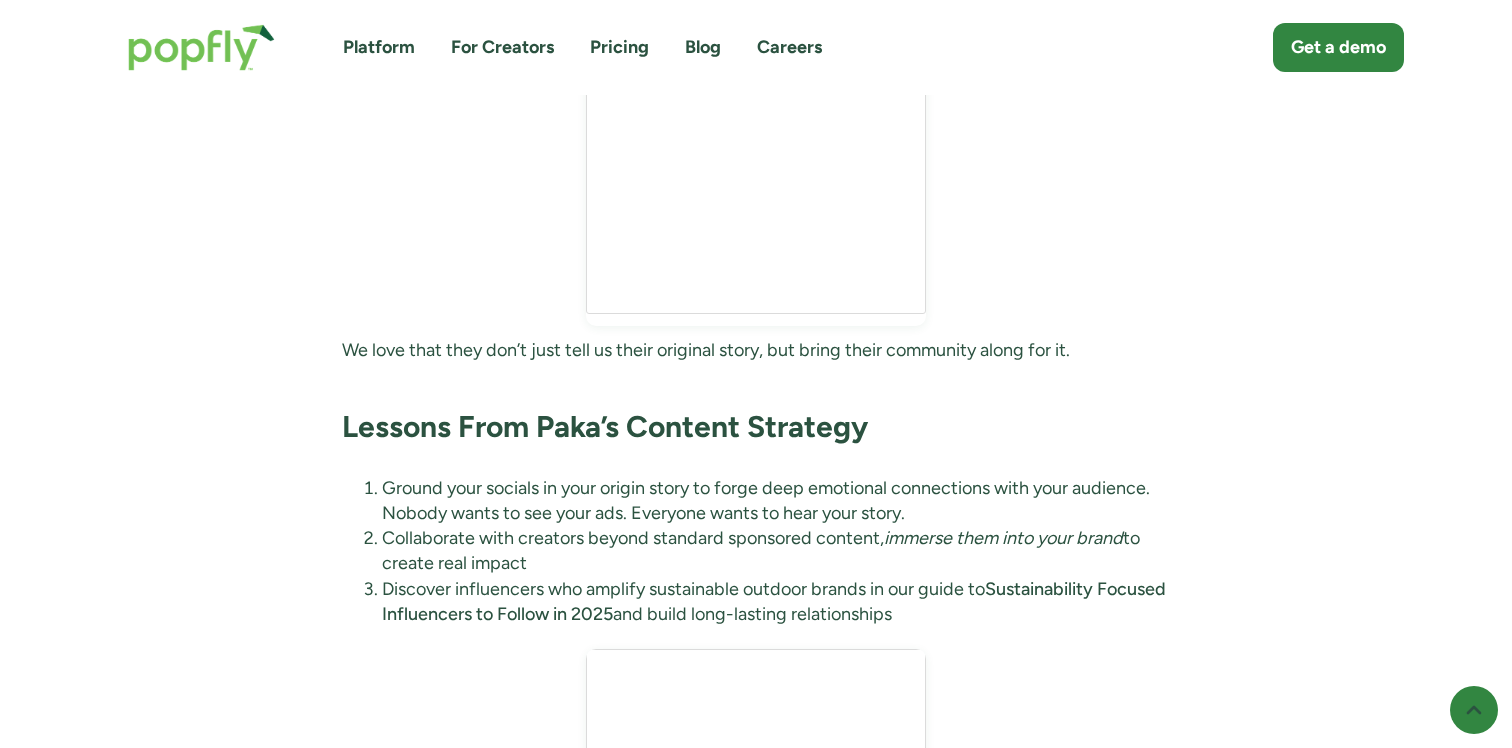 click on "Ground your socials in your origin story to forge deep emotional connections with your audience. Nobody wants to see your ads. Everyone wants to hear your story." at bounding box center [776, 501] 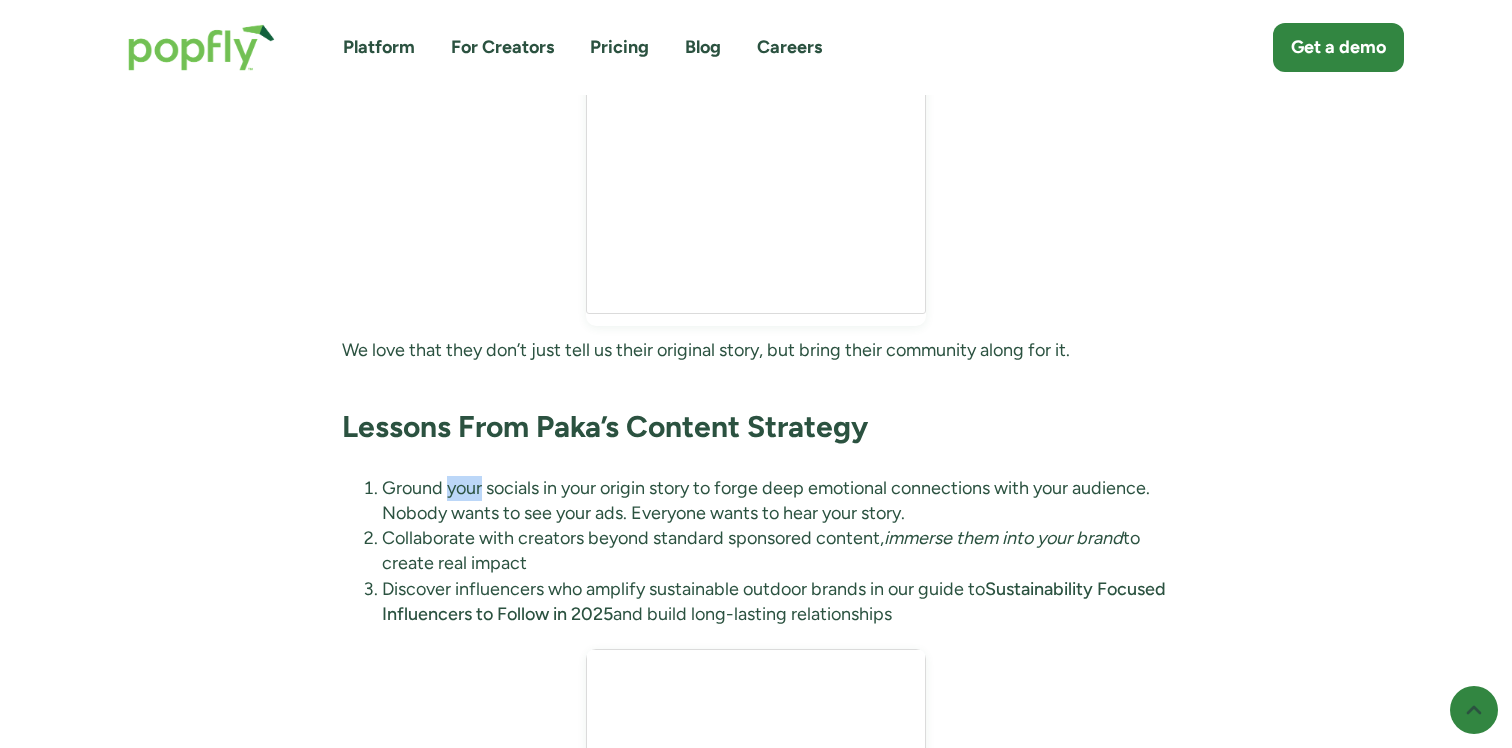 click on "Ground your socials in your origin story to forge deep emotional connections with your audience. Nobody wants to see your ads. Everyone wants to hear your story." at bounding box center [776, 501] 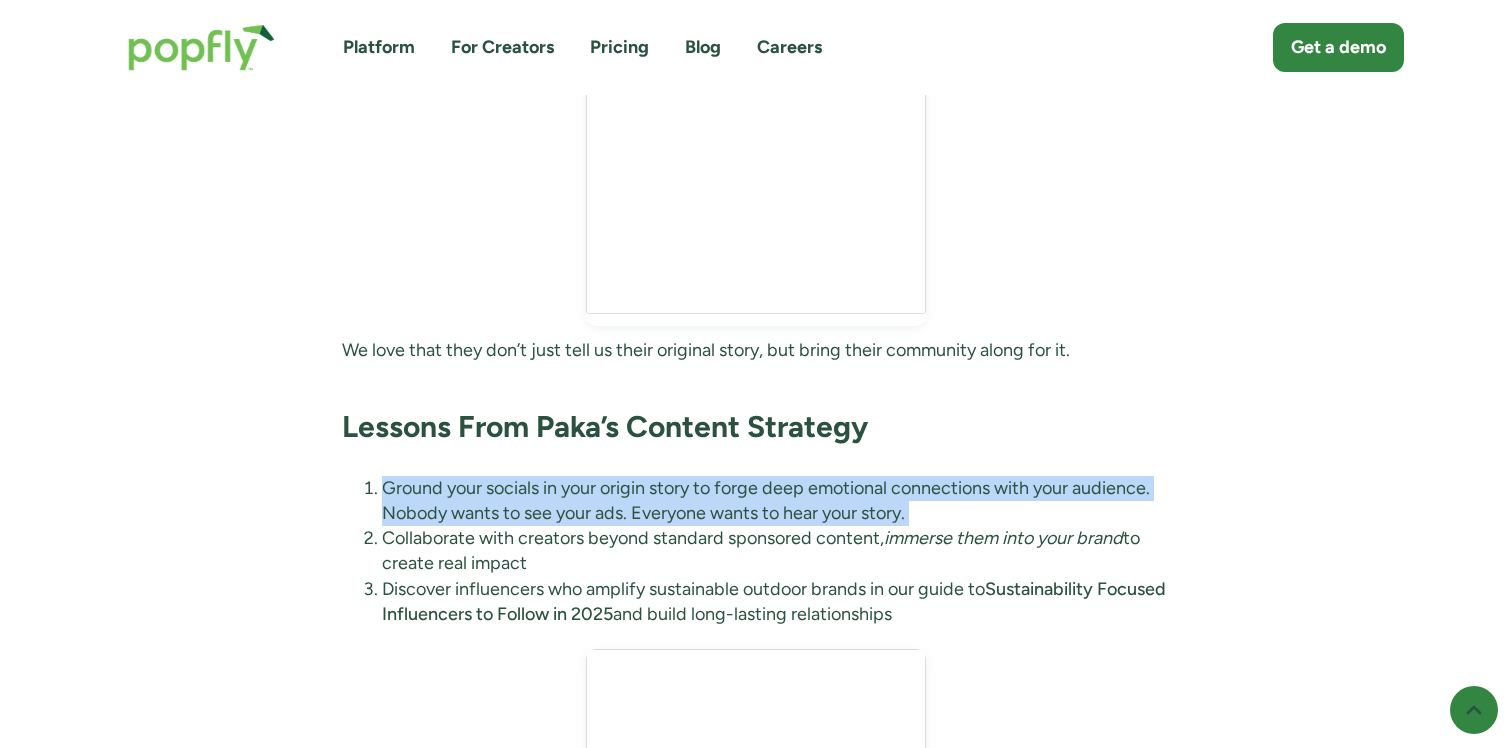 click on "Ground your socials in your origin story to forge deep emotional connections with your audience. Nobody wants to see your ads. Everyone wants to hear your story." at bounding box center [776, 501] 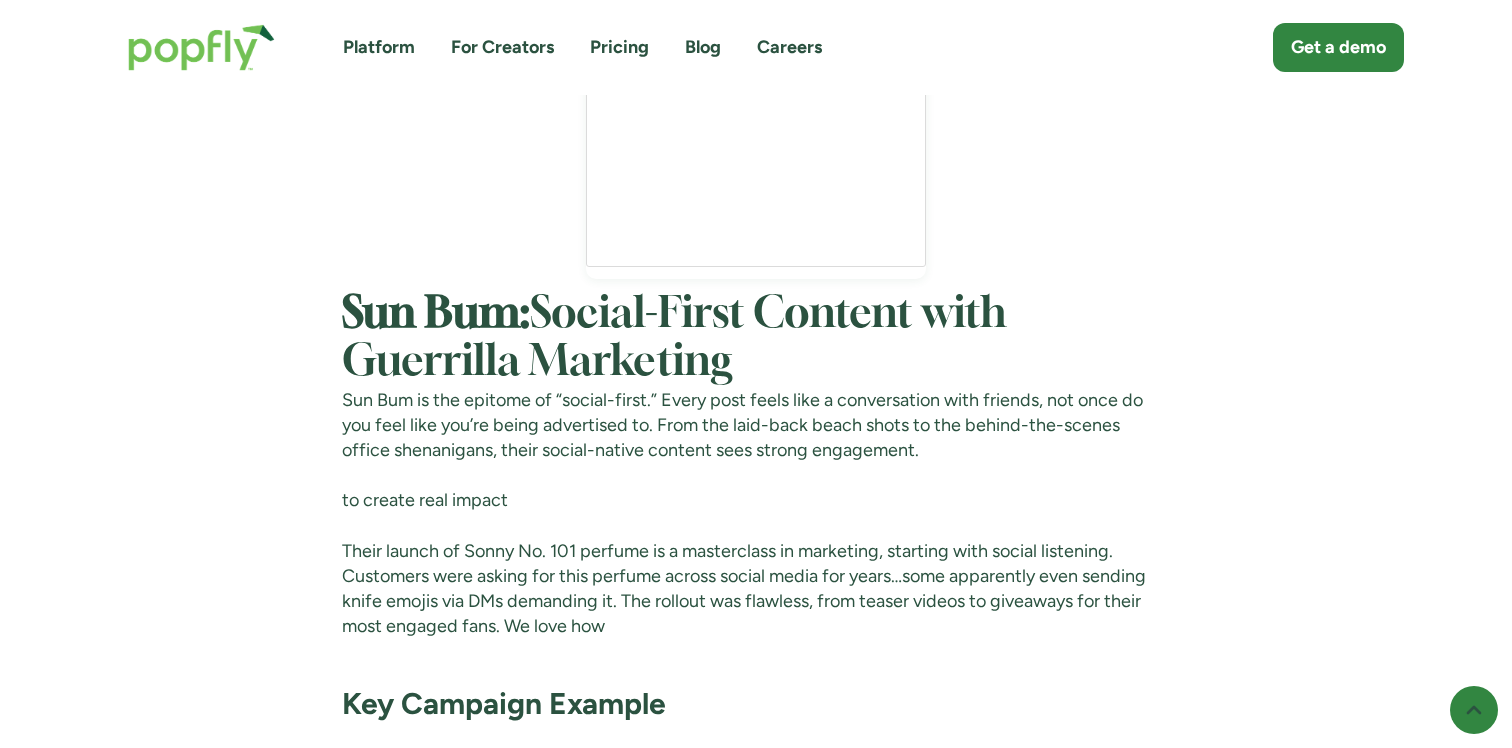 scroll, scrollTop: 7867, scrollLeft: 0, axis: vertical 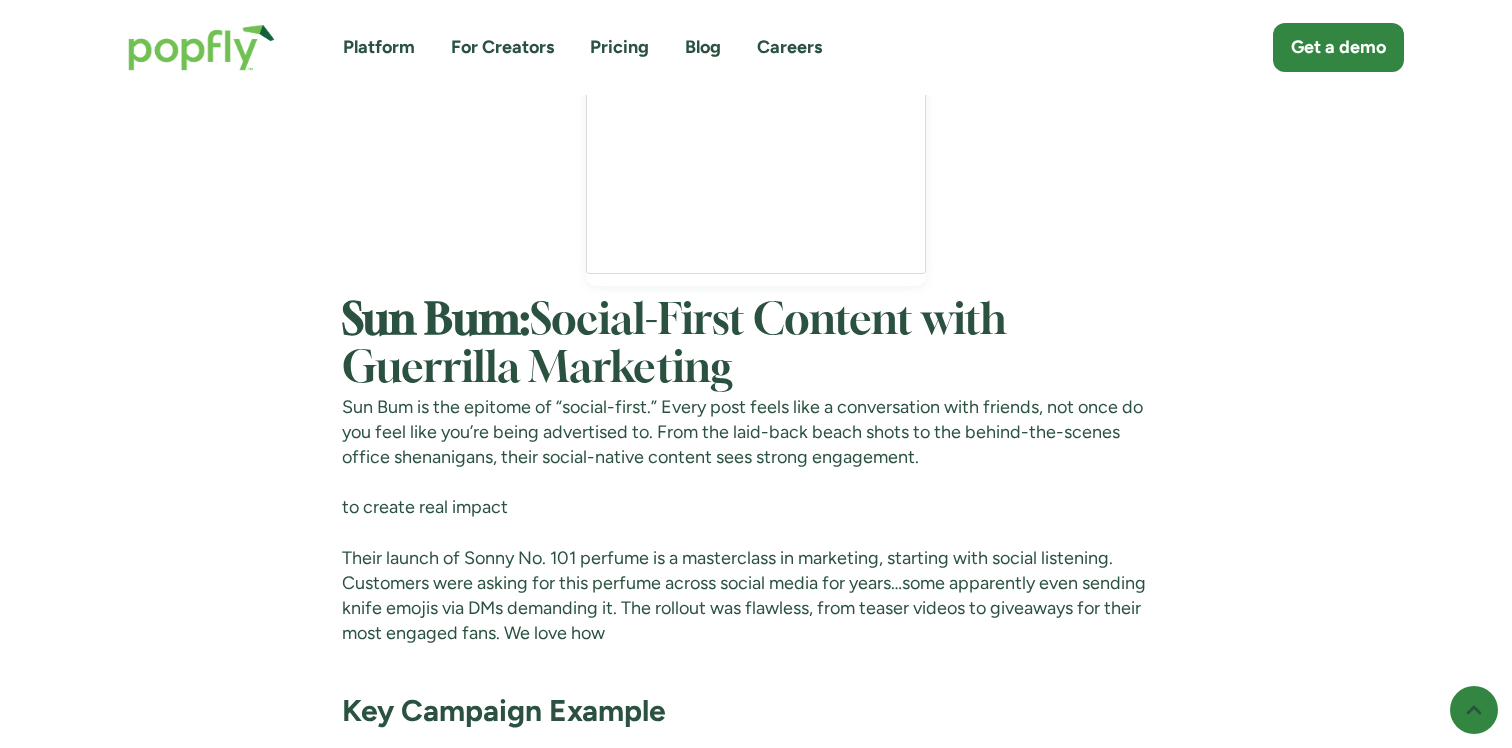 click on "We love how they infuse the brand’s startup roots with guerilla marketing (and gorilla marketing 😂) into their social strategy, with videos showing stickers around New York City and impromptu “graffiti” sessions in the sand." at bounding box center (756, 507) 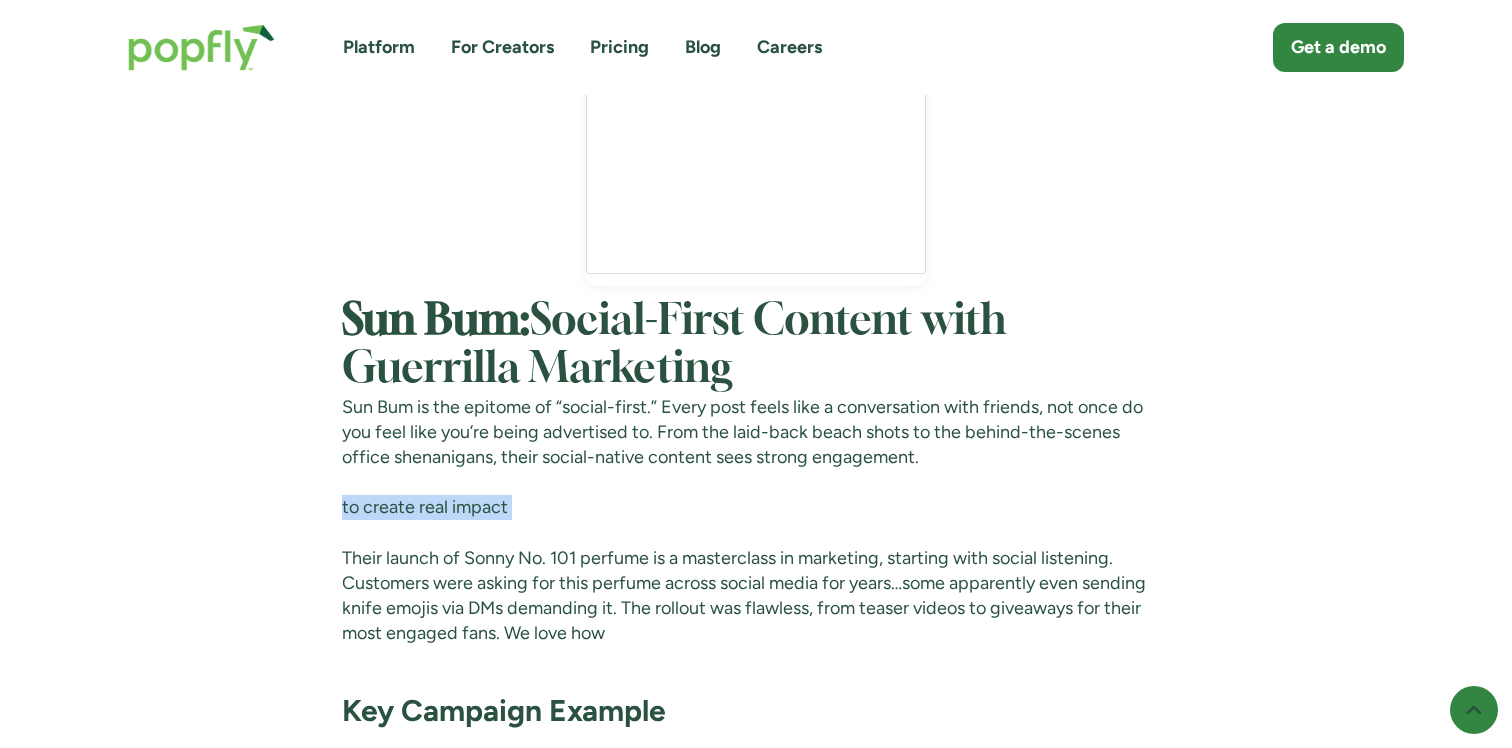 click on "We love how they infuse the brand’s startup roots with guerilla marketing (and gorilla marketing 😂) into their social strategy, with videos showing stickers around New York City and impromptu “graffiti” sessions in the sand." at bounding box center [756, 507] 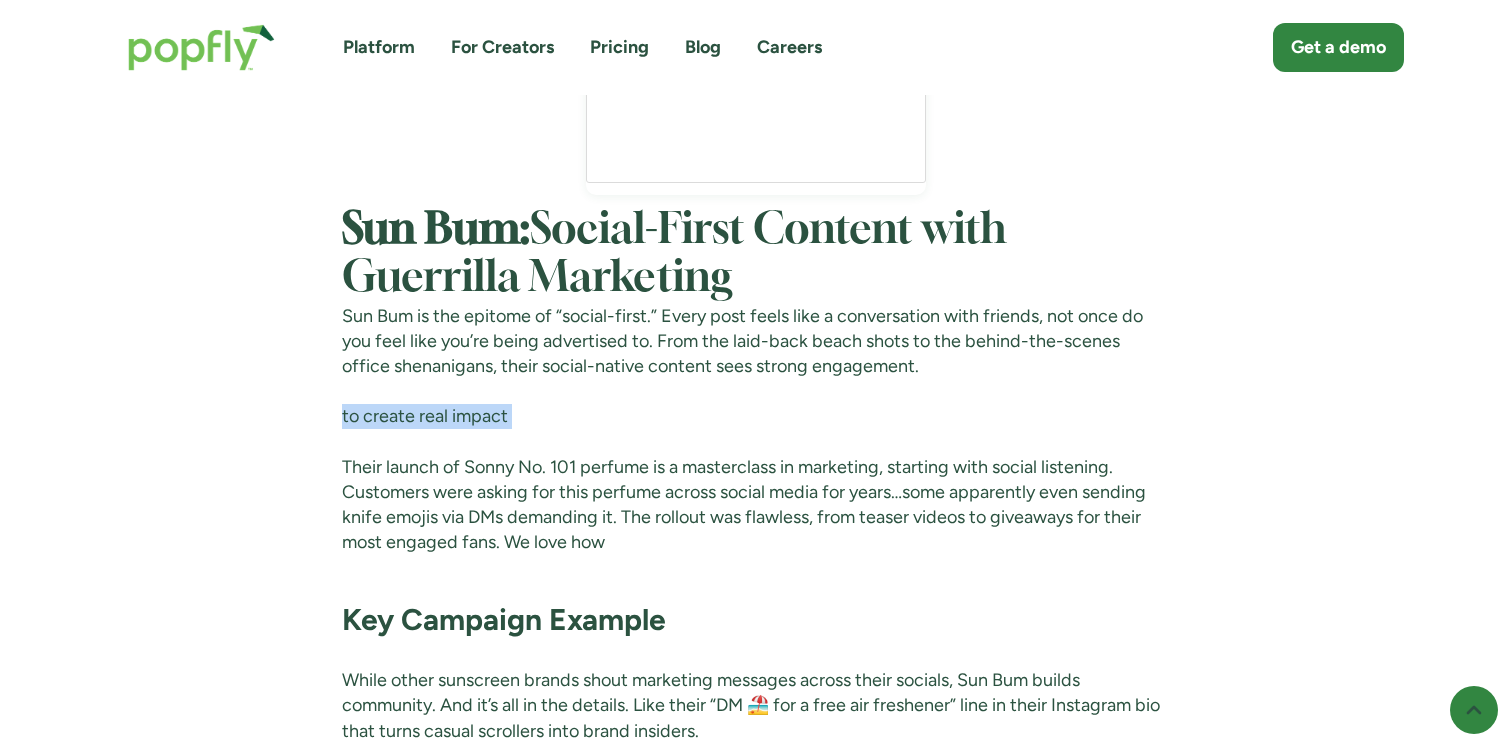 scroll, scrollTop: 7983, scrollLeft: 0, axis: vertical 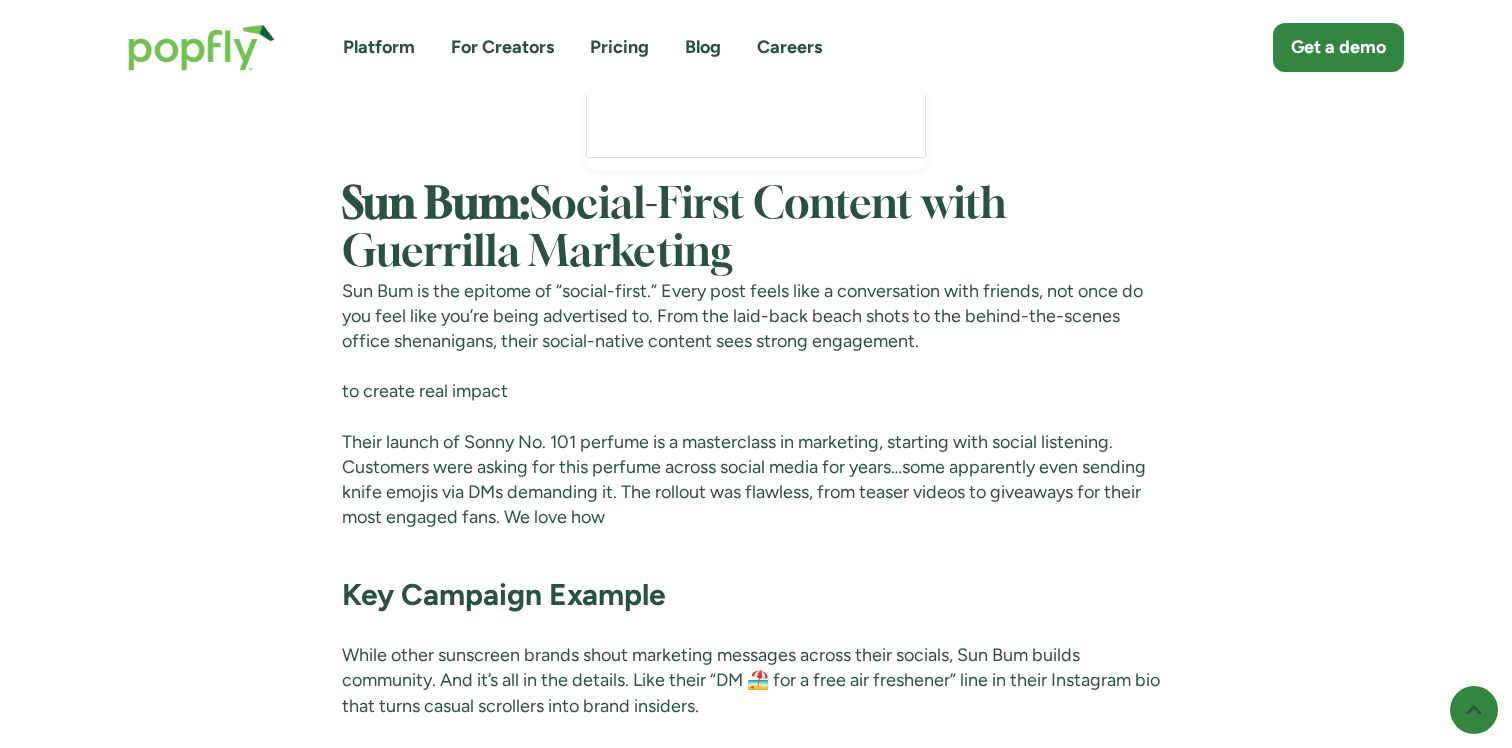 click on "Their launch of Sonny No. 101 perfume is a masterclass in marketing, starting with social listening. Customers were asking for this perfume across social media for years…some apparently even sending knife emojis via DMs demanding it. The rollout was flawless, from teaser videos to giveaways for their most engaged fans. We love how" at bounding box center (756, 480) 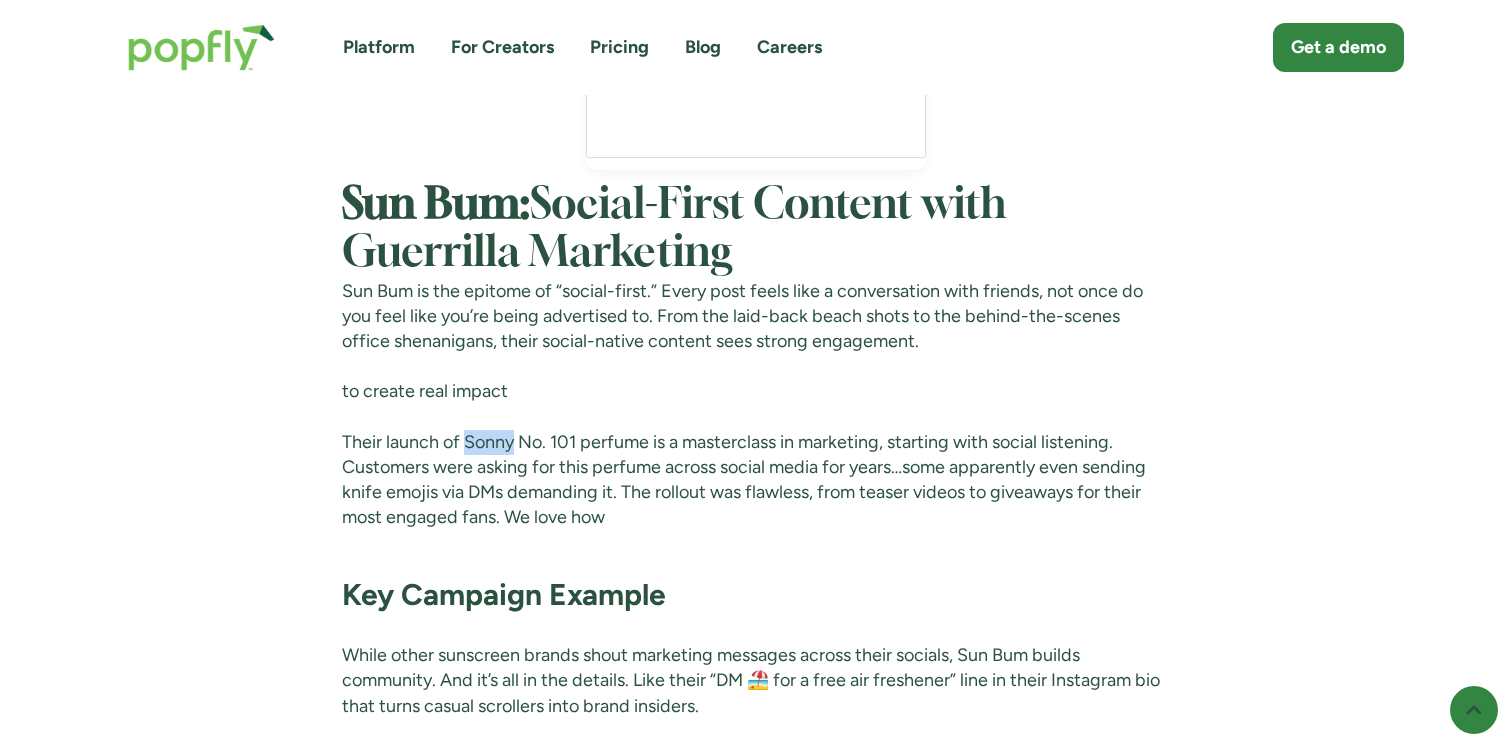 click on "Their launch of Sonny No. 101 perfume is a masterclass in marketing, starting with social listening. Customers were asking for this perfume across social media for years…some apparently even sending knife emojis via DMs demanding it. The rollout was flawless, from teaser videos to giveaways for their most engaged fans. We love how" at bounding box center (756, 480) 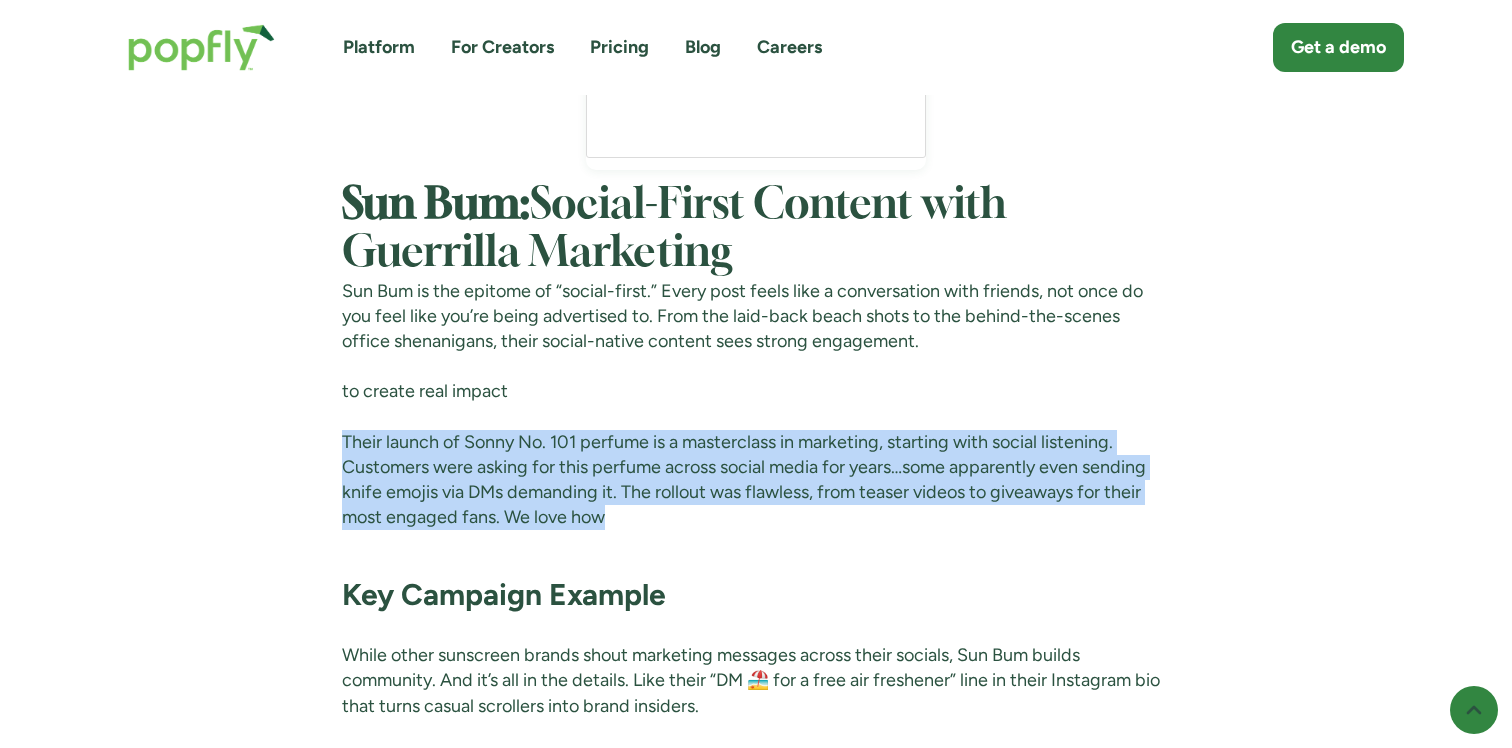 click on "Their launch of Sonny No. 101 perfume is a masterclass in marketing, starting with social listening. Customers were asking for this perfume across social media for years…some apparently even sending knife emojis via DMs demanding it. The rollout was flawless, from teaser videos to giveaways for their most engaged fans. We love how" at bounding box center [756, 480] 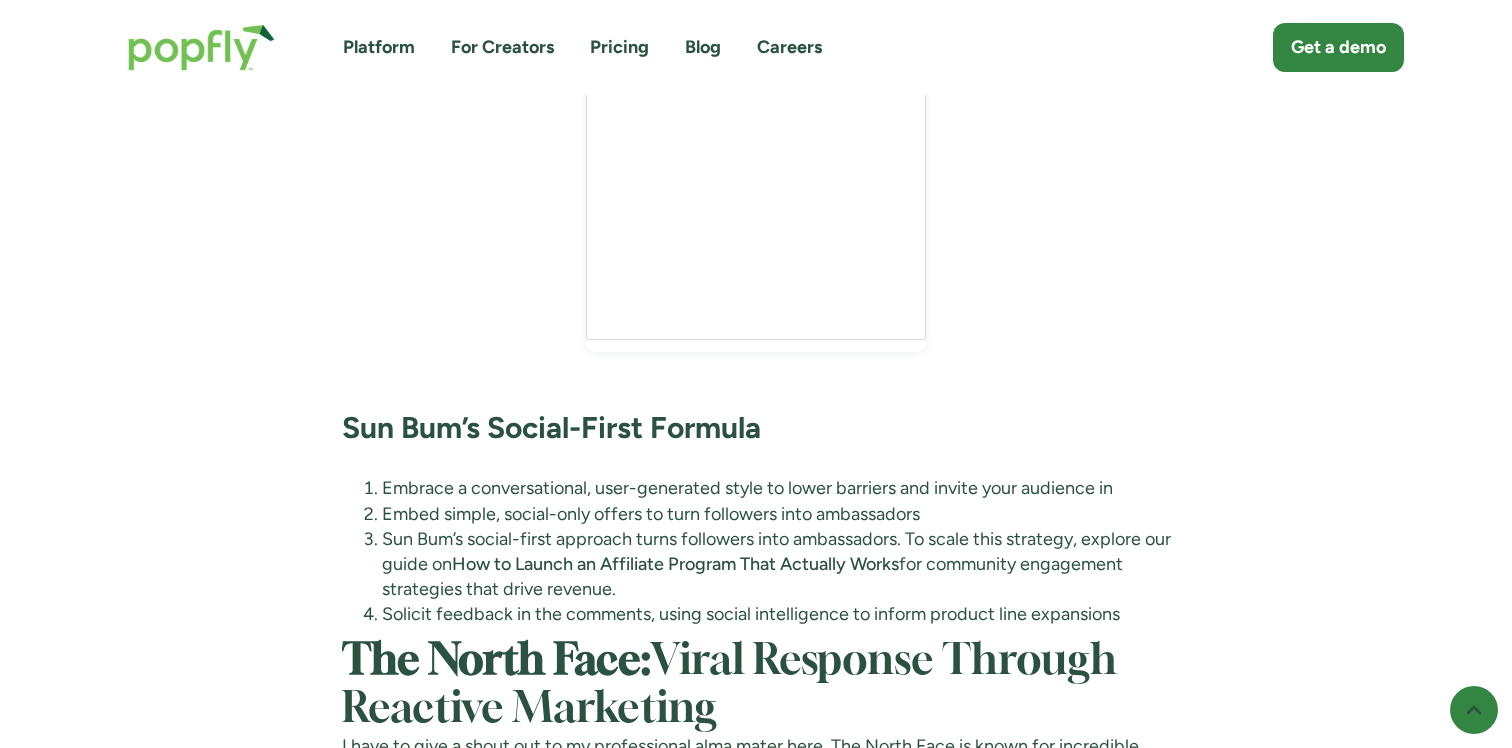 scroll, scrollTop: 9033, scrollLeft: 0, axis: vertical 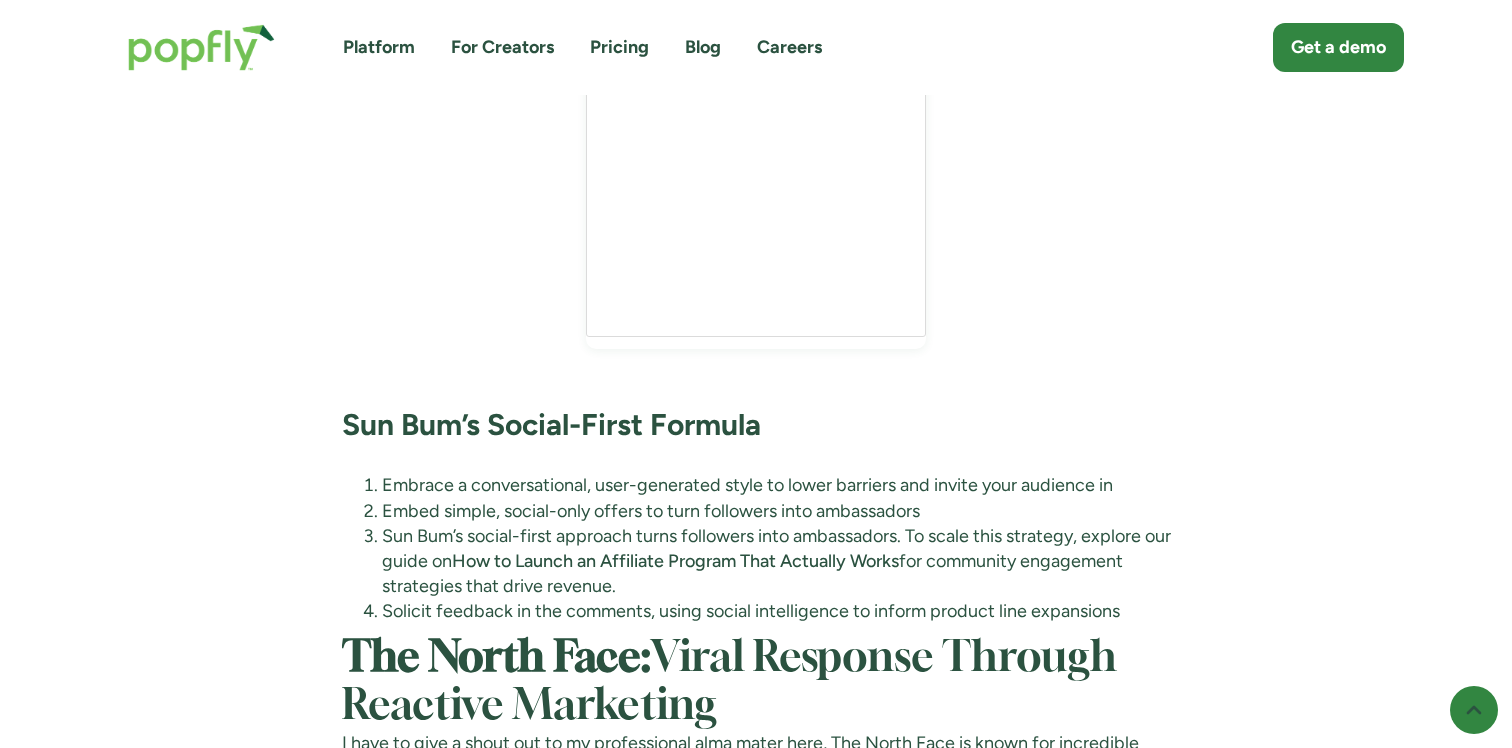 click on "Embrace a conversational, user-generated style to lower barriers and invite your audience in" at bounding box center (776, 485) 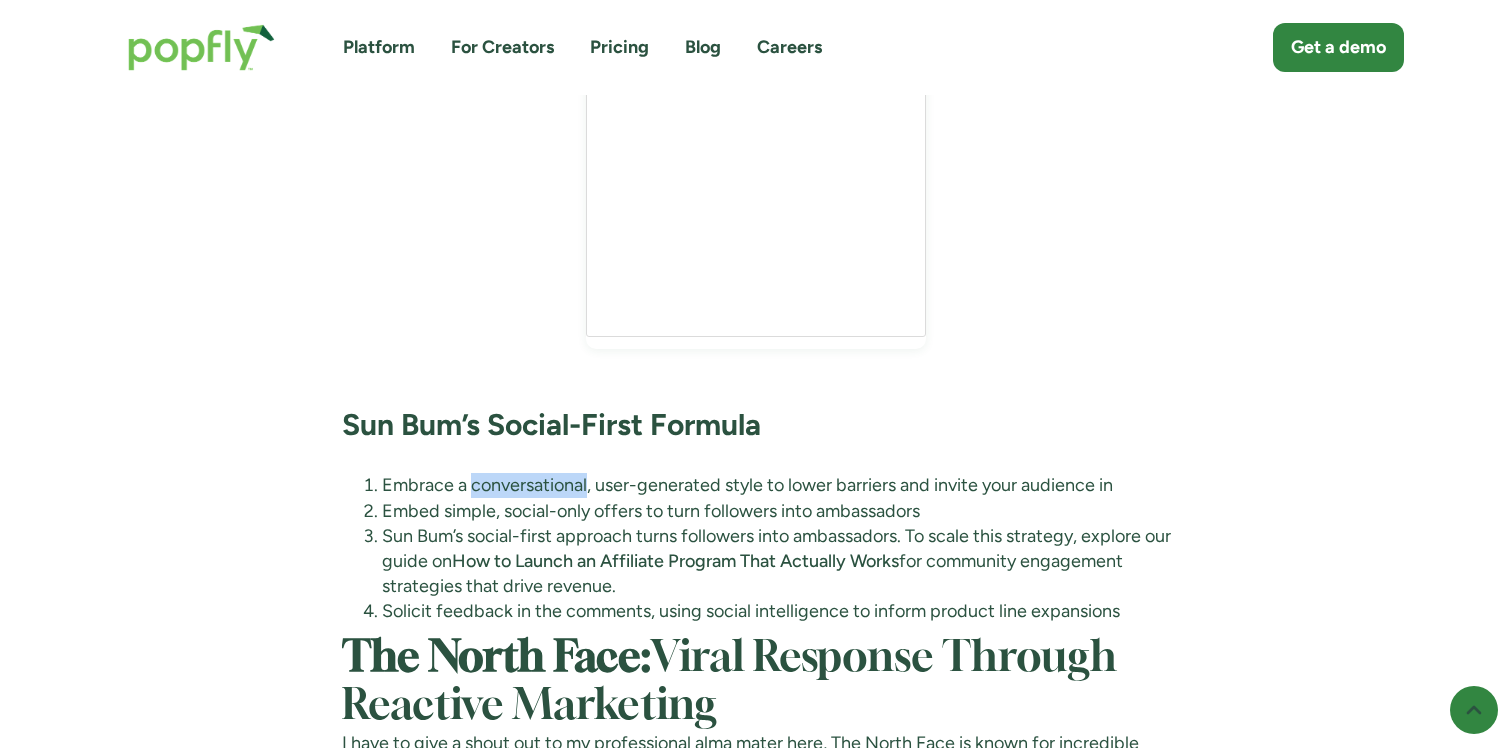 click on "Embrace a conversational, user-generated style to lower barriers and invite your audience in" at bounding box center [776, 485] 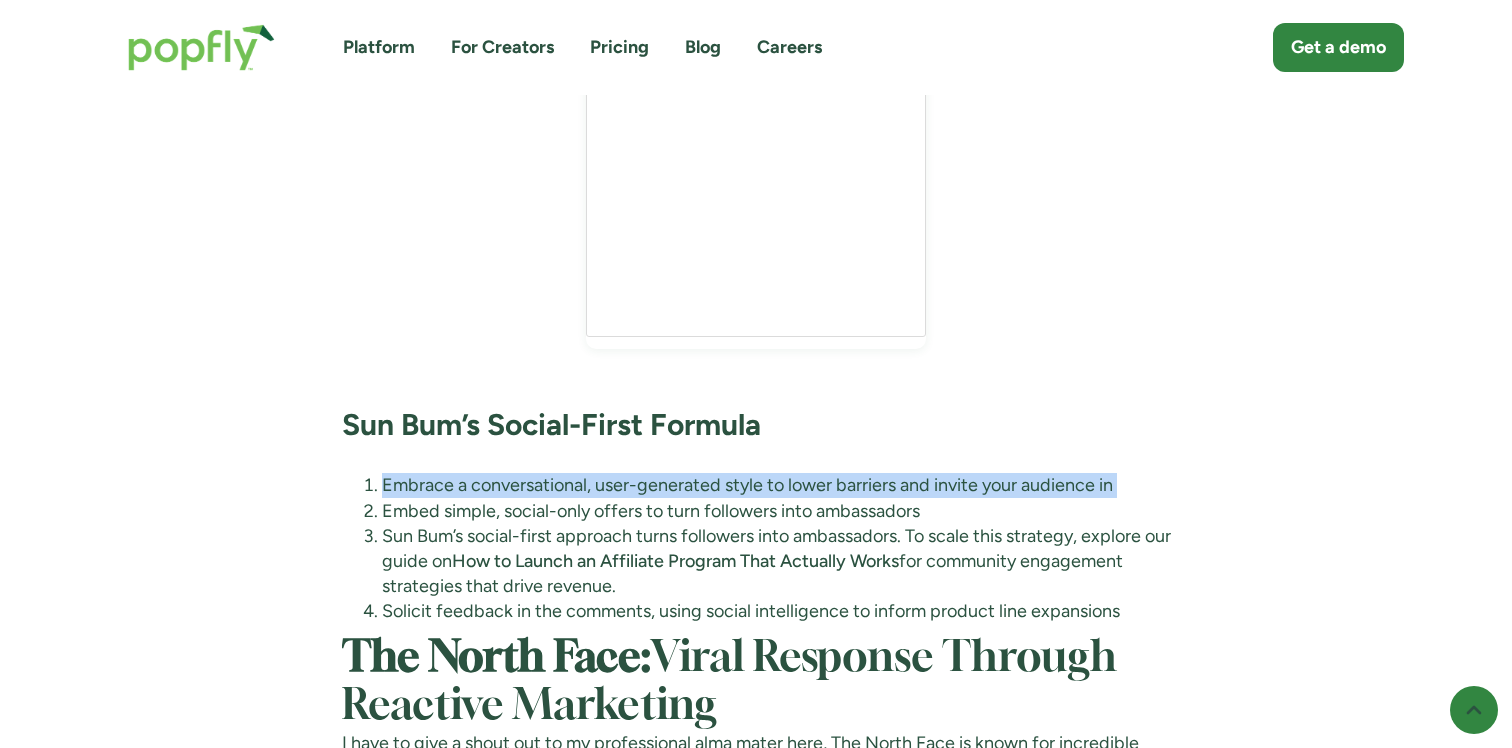 click on "Embrace a conversational, user-generated style to lower barriers and invite your audience in" at bounding box center [776, 485] 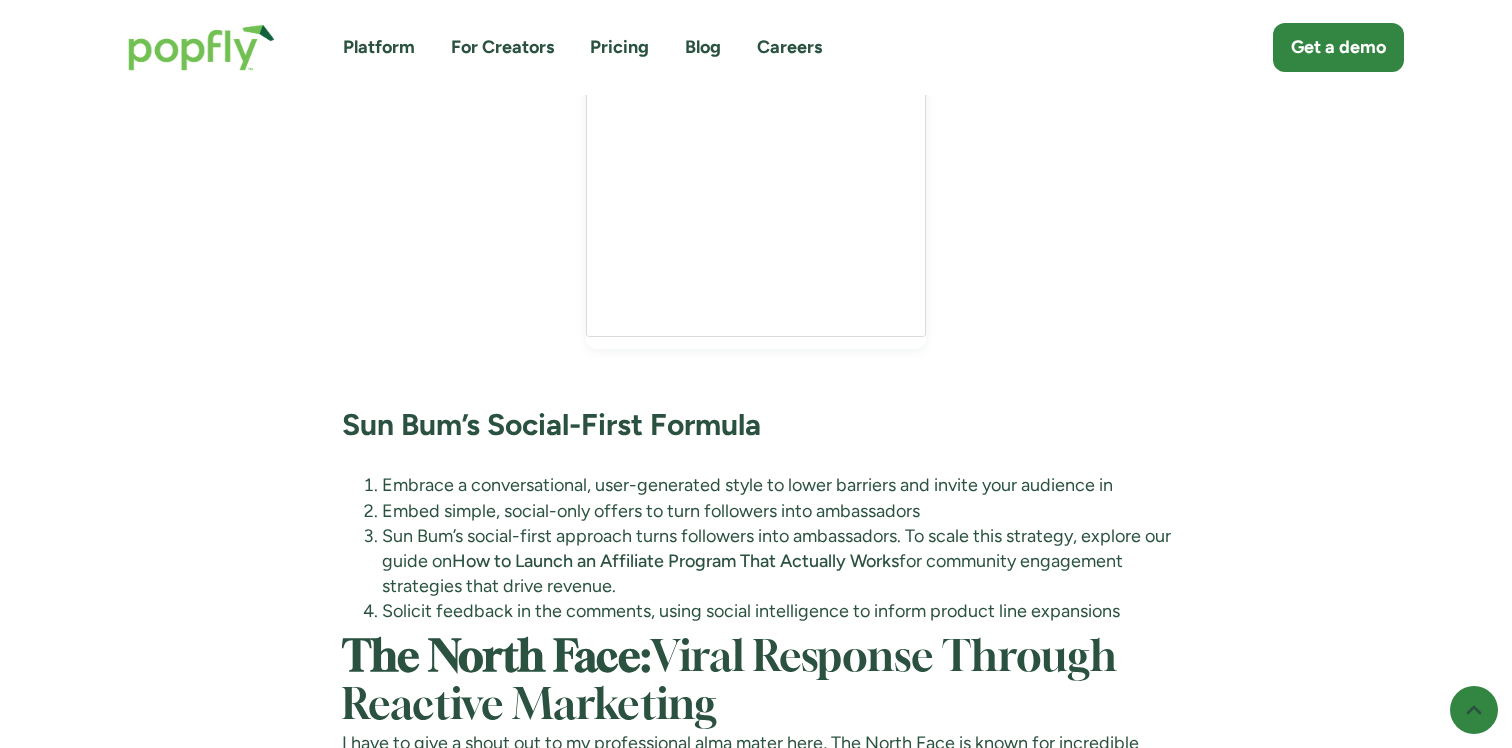 click on "Sun Bum’s Social-First Formula" at bounding box center [551, 424] 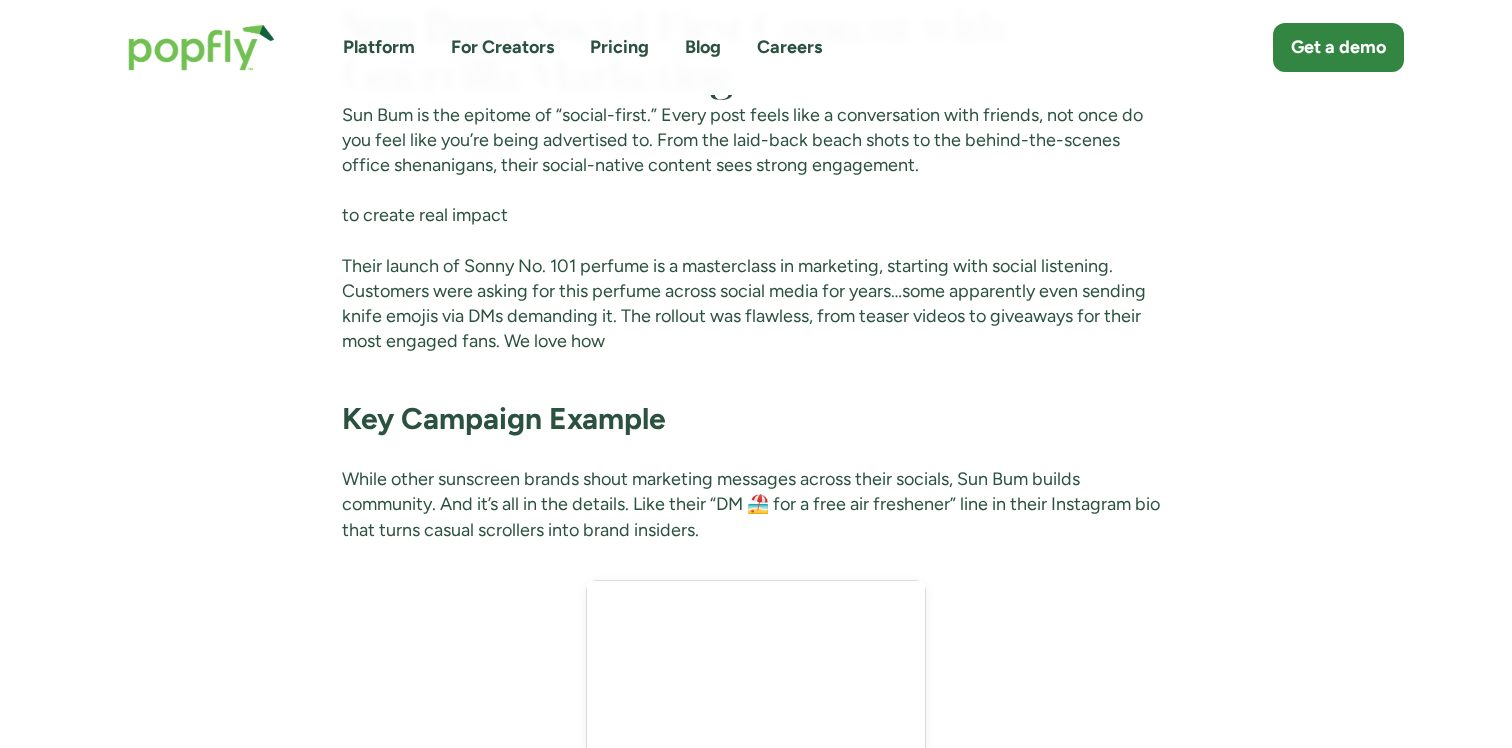 scroll, scrollTop: 8099, scrollLeft: 0, axis: vertical 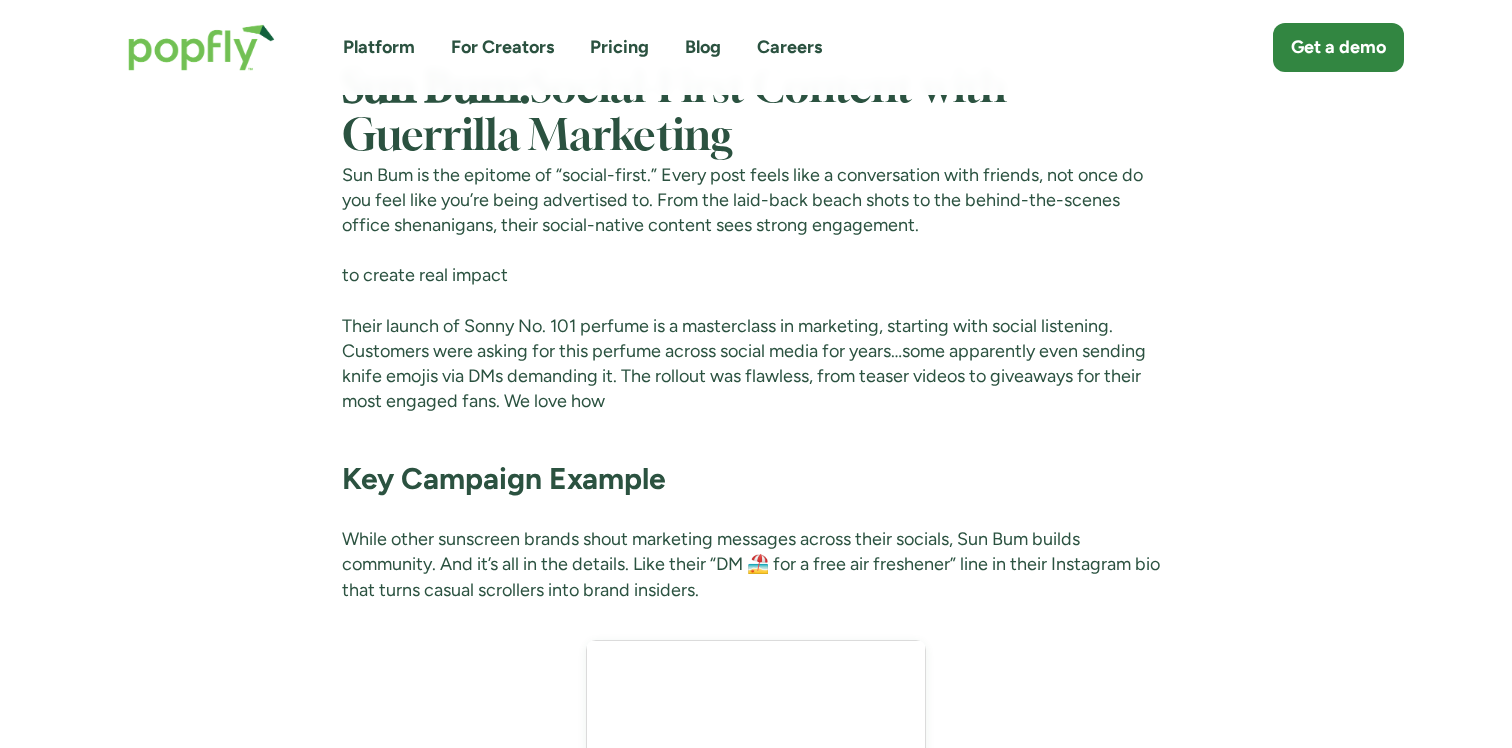 click on "We love how they infuse the brand’s startup roots with guerilla marketing (and gorilla marketing 😂) into their social strategy, with videos showing stickers around New York City and impromptu “graffiti” sessions in the sand." at bounding box center (756, 275) 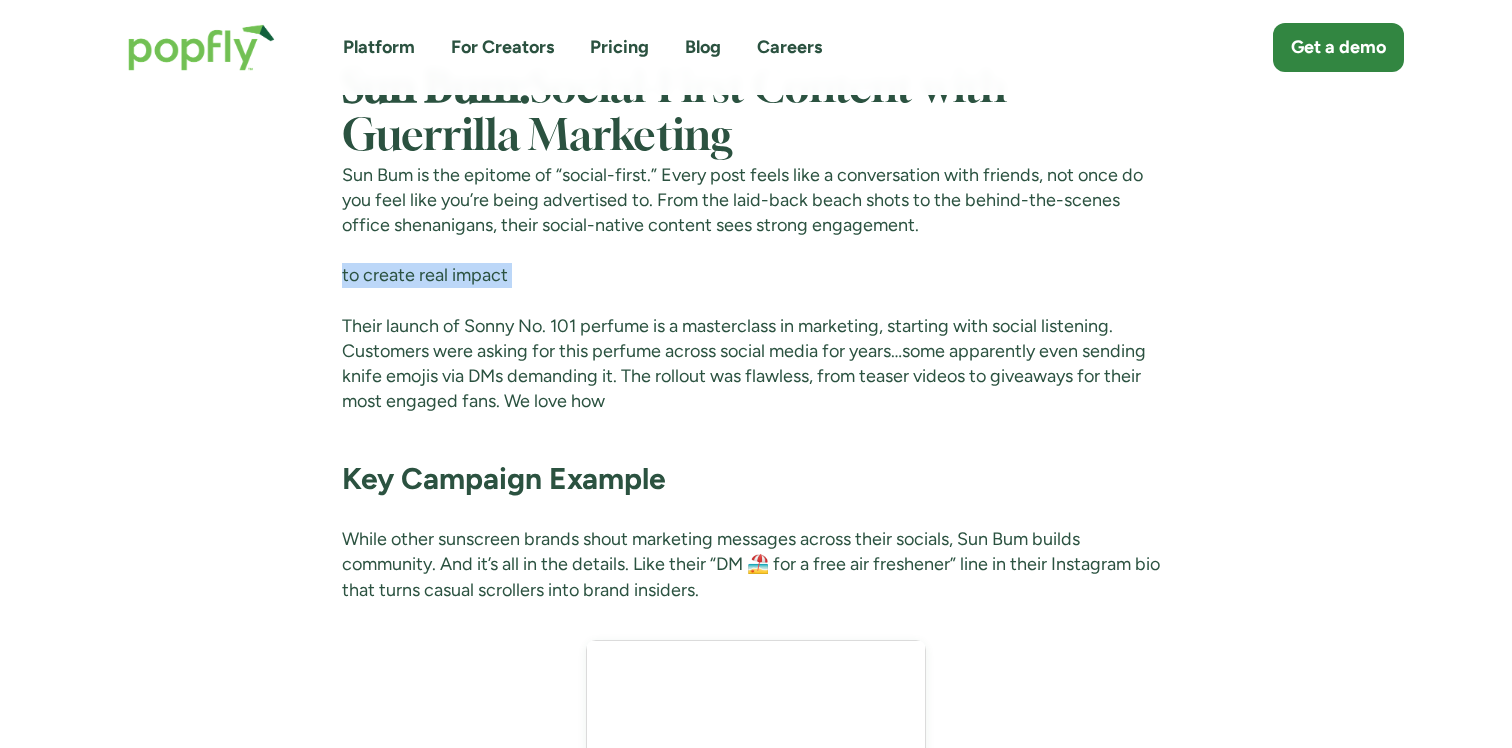 click on "We love how they infuse the brand’s startup roots with guerilla marketing (and gorilla marketing 😂) into their social strategy, with videos showing stickers around New York City and impromptu “graffiti” sessions in the sand." at bounding box center (756, 275) 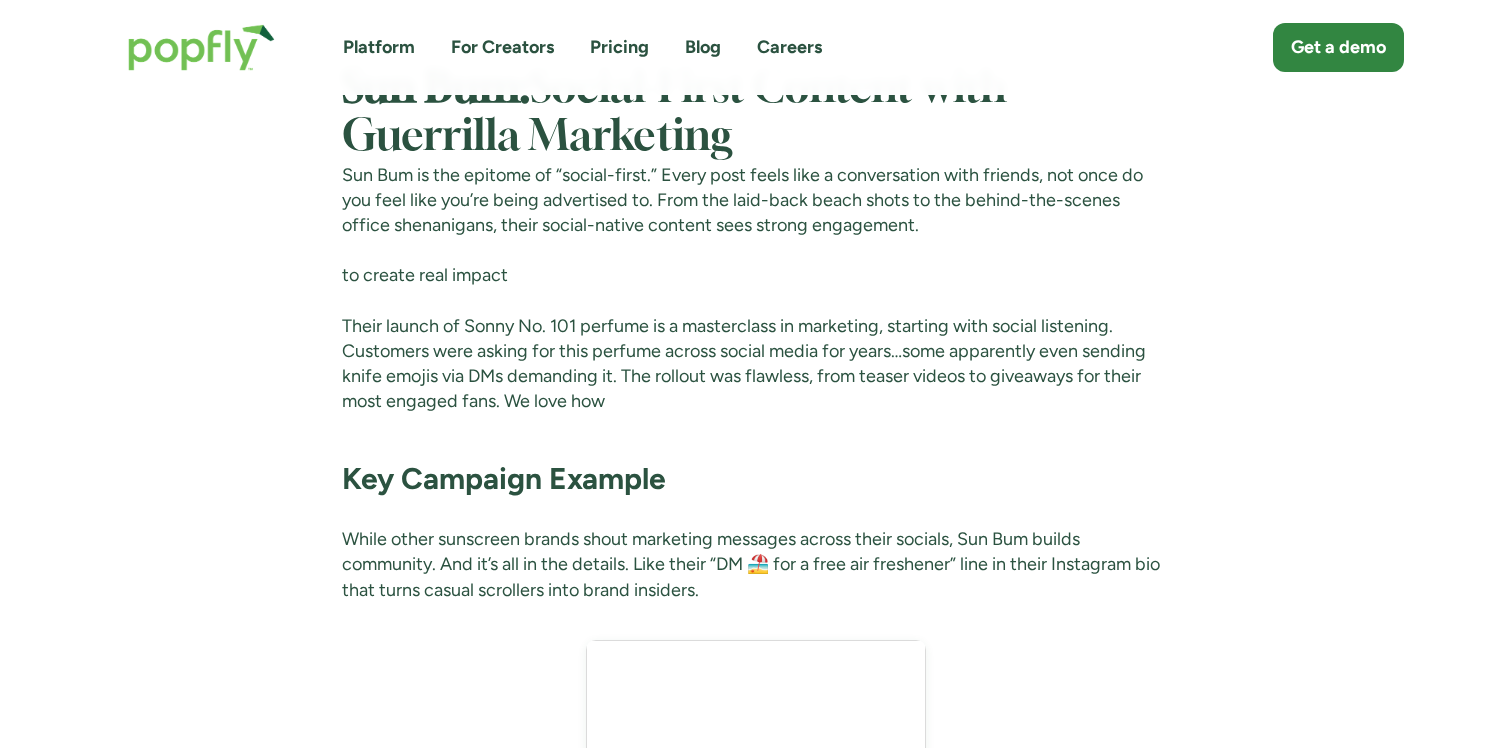 click on "Their launch of Sonny No. 101 perfume is a masterclass in marketing, starting with social listening. Customers were asking for this perfume across social media for years…some apparently even sending knife emojis via DMs demanding it. The rollout was flawless, from teaser videos to giveaways for their most engaged fans. We love how" at bounding box center (756, 364) 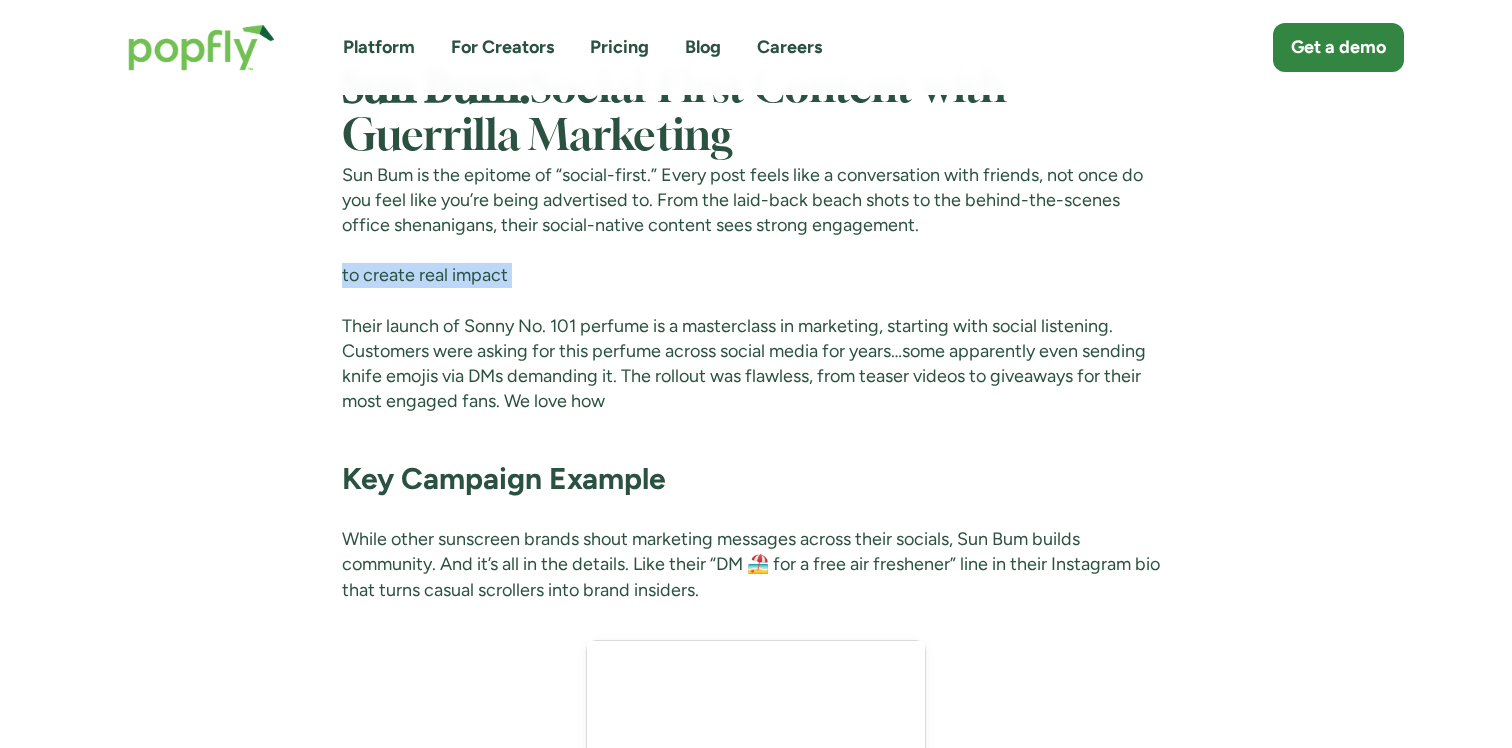 click on "We love how they infuse the brand’s startup roots with guerilla marketing (and gorilla marketing 😂) into their social strategy, with videos showing stickers around New York City and impromptu “graffiti” sessions in the sand." at bounding box center [756, 275] 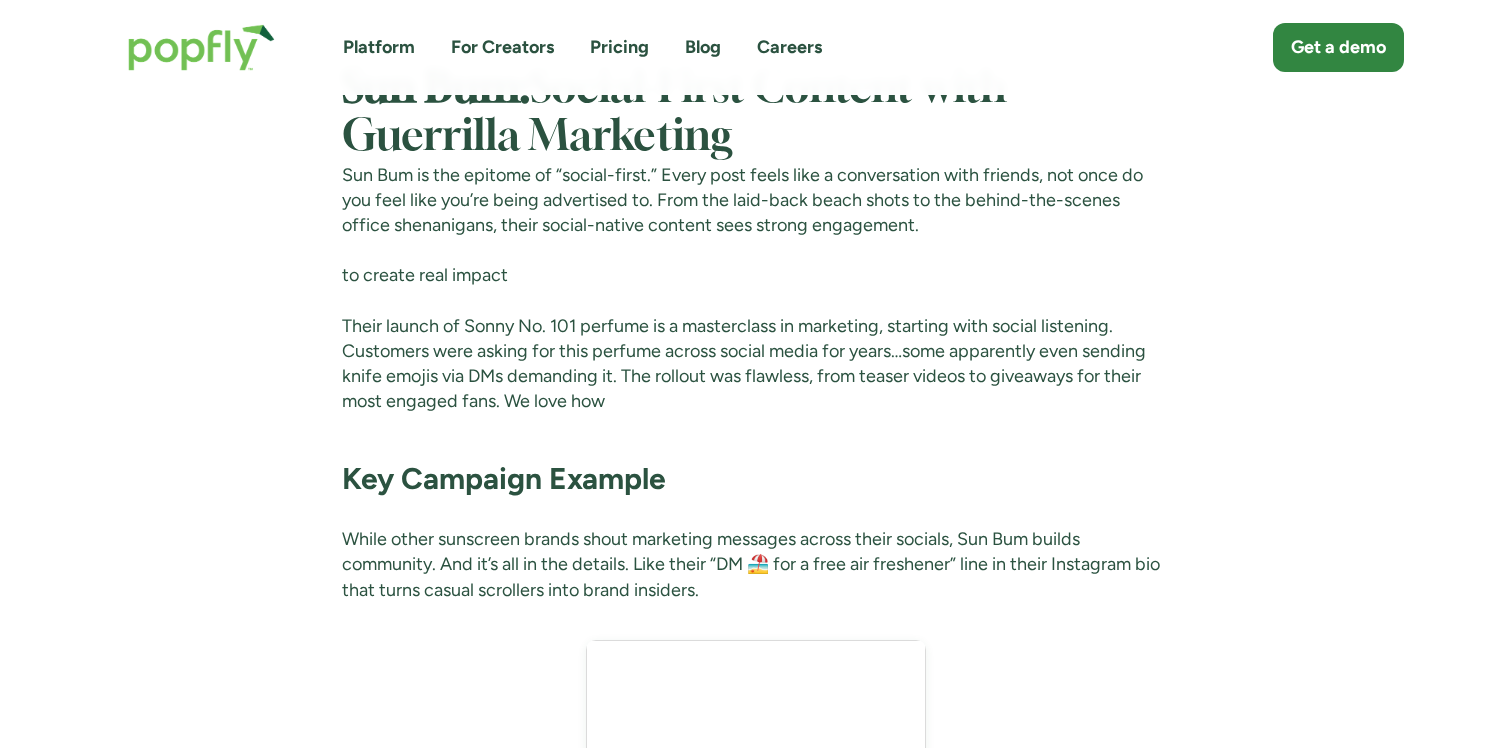 click on "Their launch of Sonny No. 101 perfume is a masterclass in marketing, starting with social listening. Customers were asking for this perfume across social media for years…some apparently even sending knife emojis via DMs demanding it. The rollout was flawless, from teaser videos to giveaways for their most engaged fans. We love how" at bounding box center (756, 364) 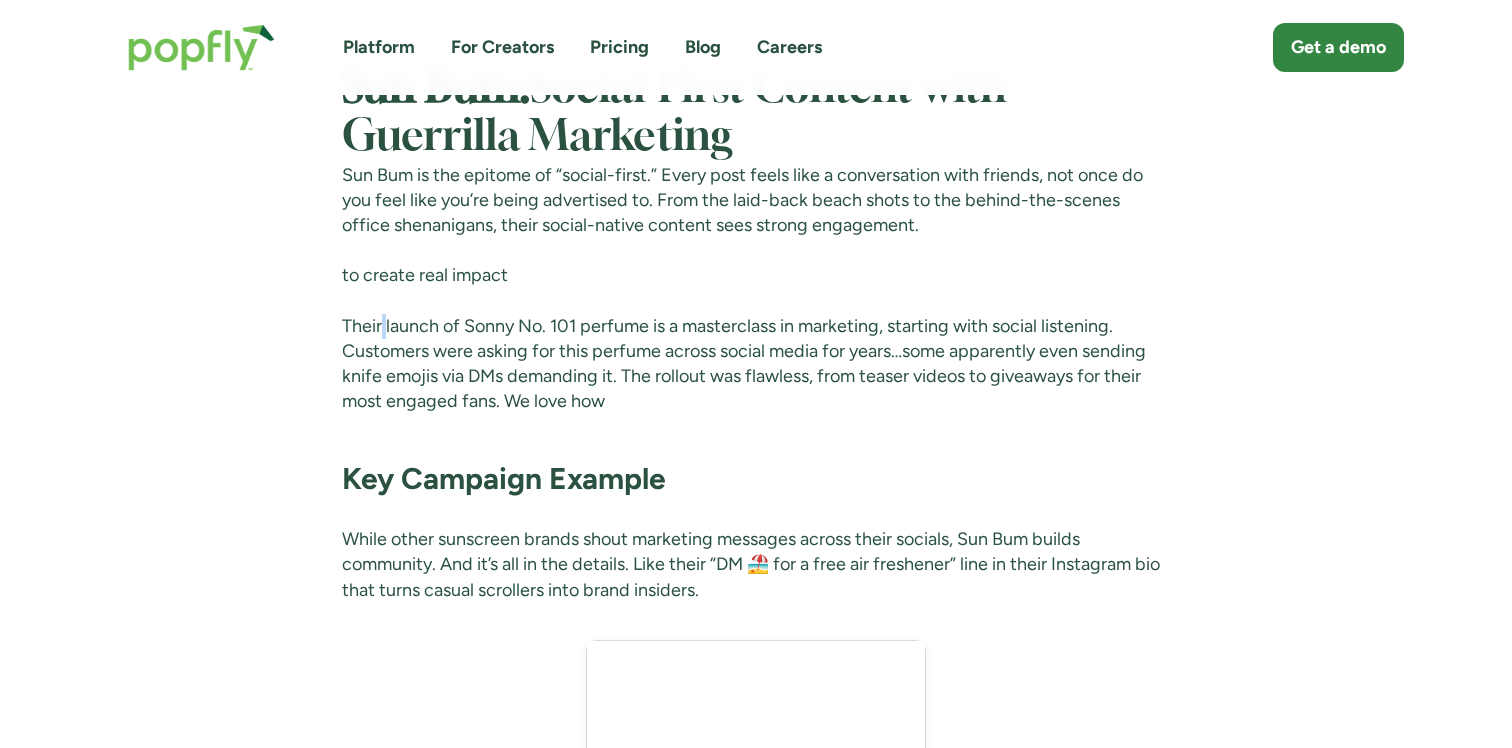 click on "Their launch of Sonny No. 101 perfume is a masterclass in marketing, starting with social listening. Customers were asking for this perfume across social media for years…some apparently even sending knife emojis via DMs demanding it. The rollout was flawless, from teaser videos to giveaways for their most engaged fans. We love how" at bounding box center (756, 364) 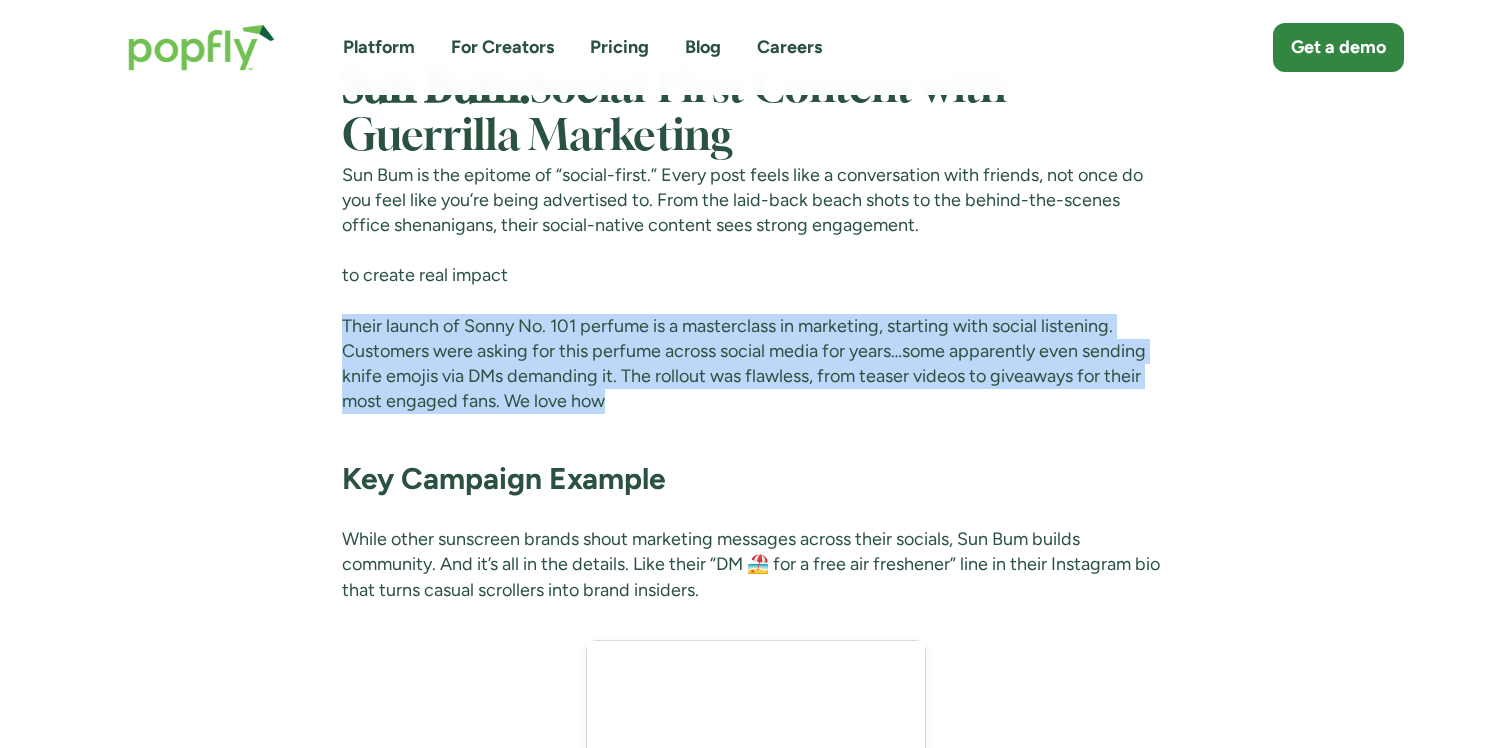 click on "Their launch of Sonny No. 101 perfume is a masterclass in marketing, starting with social listening. Customers were asking for this perfume across social media for years…some apparently even sending knife emojis via DMs demanding it. The rollout was flawless, from teaser videos to giveaways for their most engaged fans. We love how" at bounding box center (756, 364) 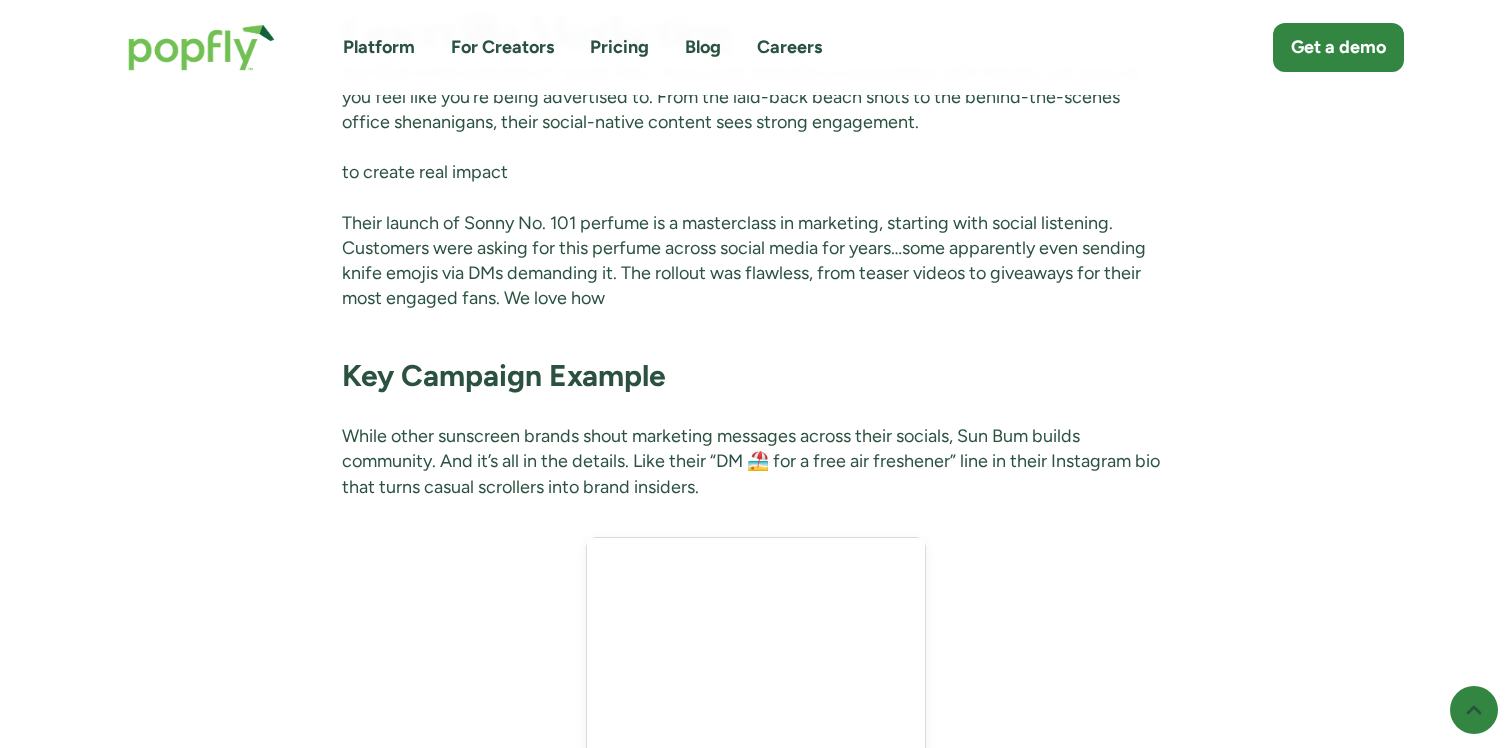 scroll, scrollTop: 8200, scrollLeft: 0, axis: vertical 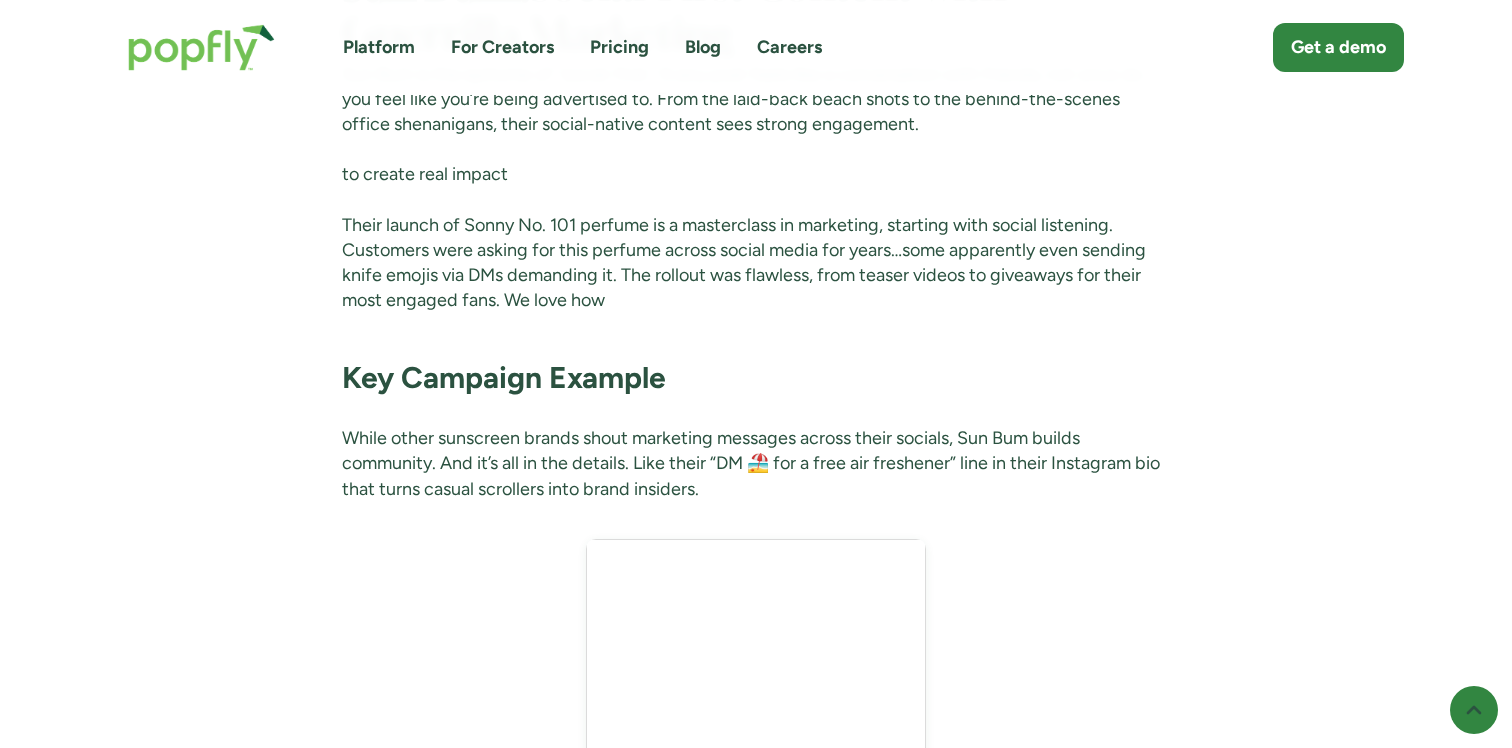 drag, startPoint x: 510, startPoint y: 329, endPoint x: 675, endPoint y: 331, distance: 165.01212 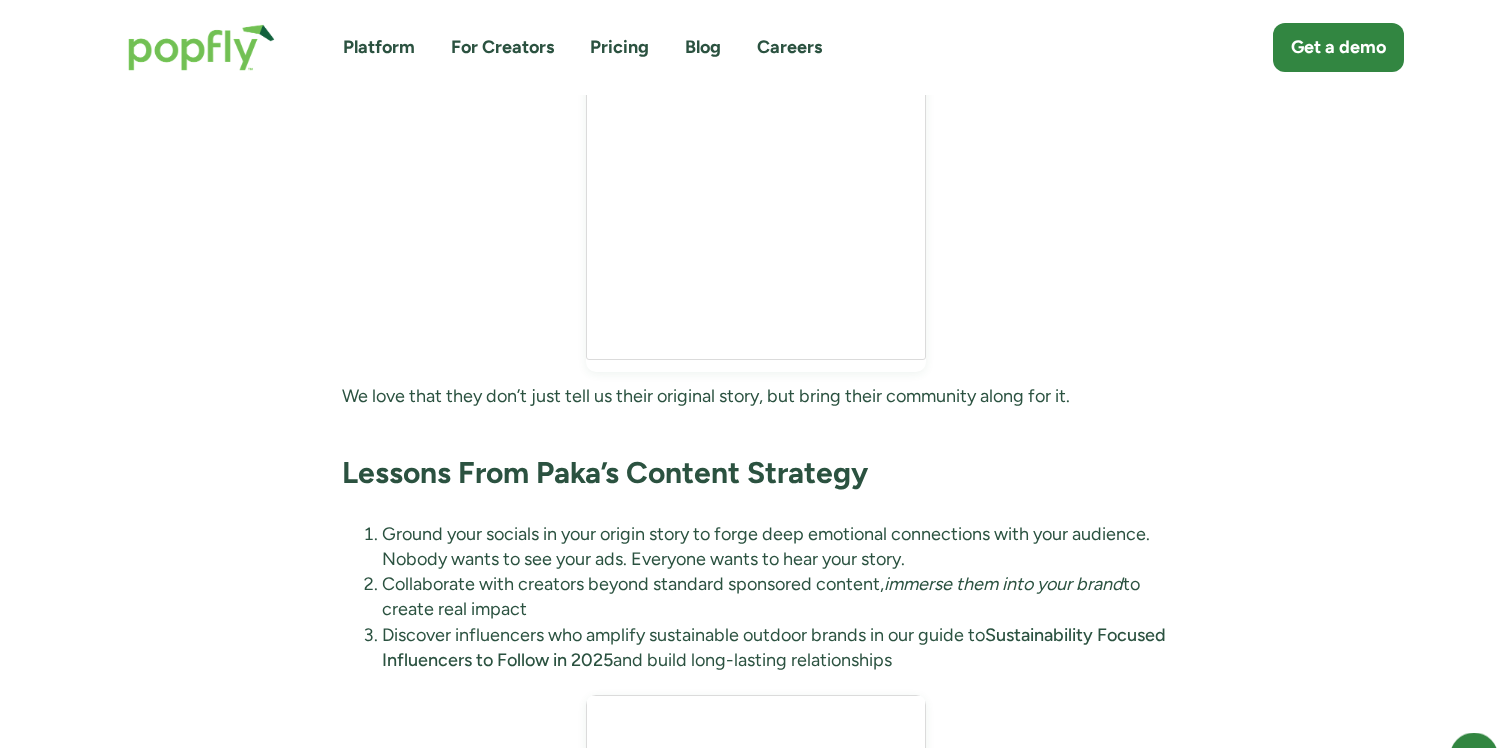 scroll, scrollTop: 7978, scrollLeft: 0, axis: vertical 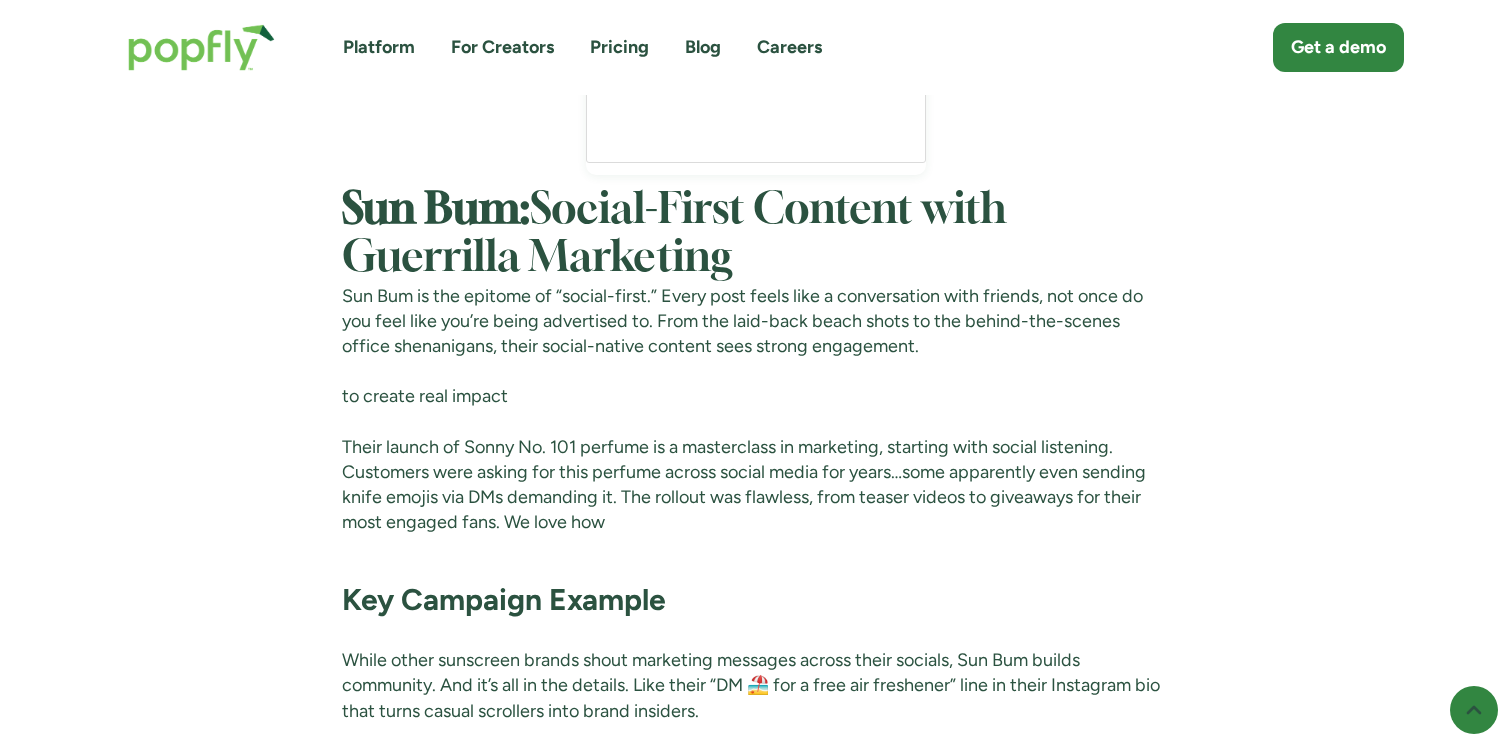 drag, startPoint x: 509, startPoint y: 549, endPoint x: 629, endPoint y: 548, distance: 120.004166 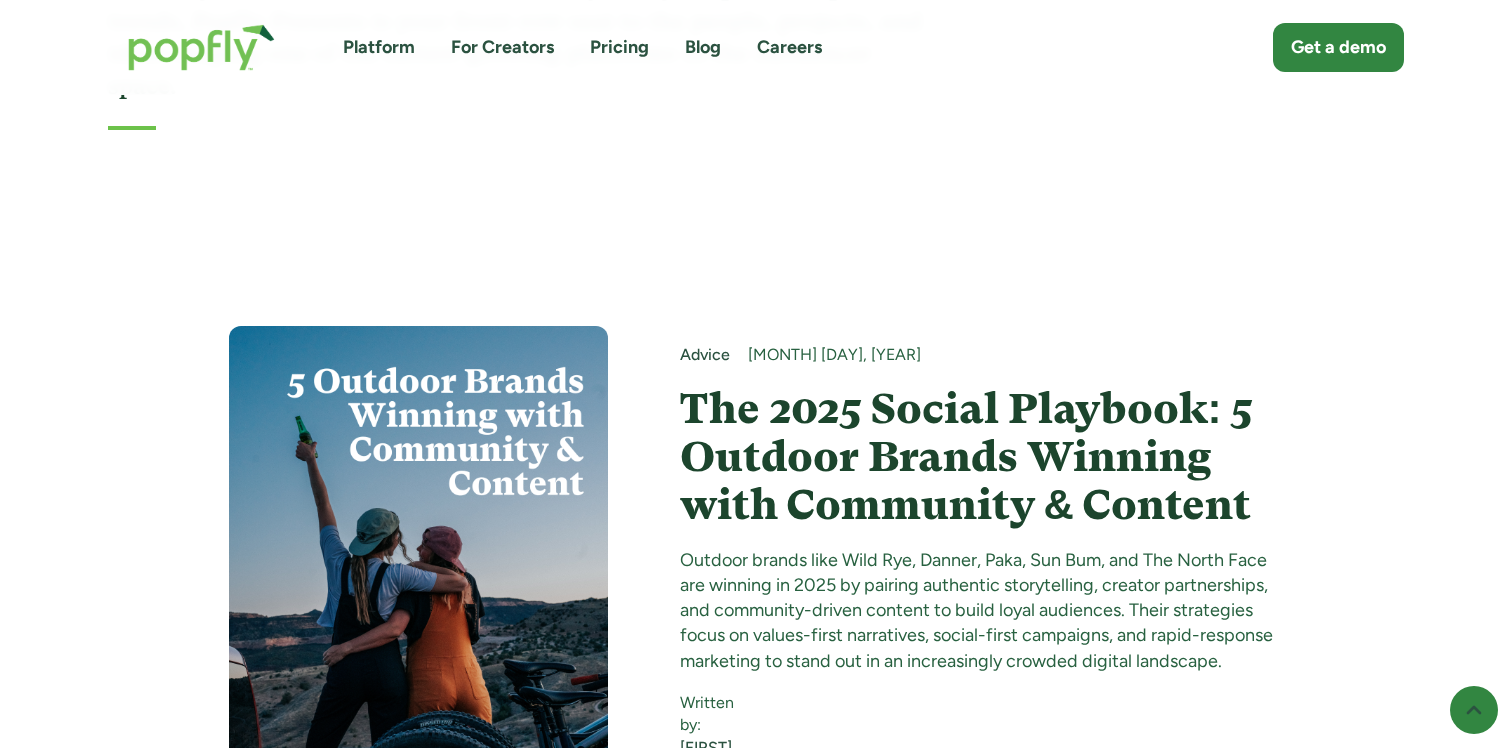 scroll, scrollTop: 505, scrollLeft: 0, axis: vertical 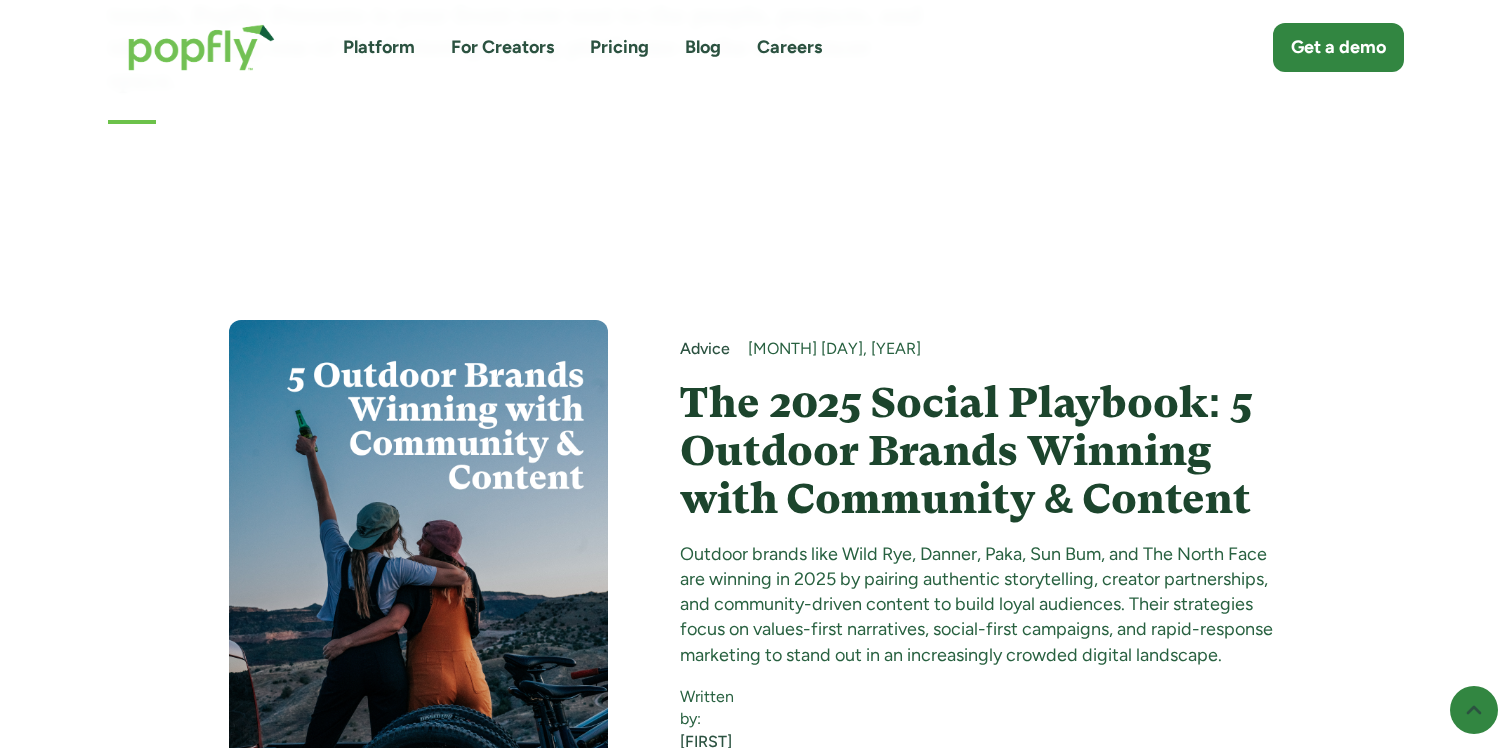 click on "The 2025 Social Playbook: 5 Outdoor Brands Winning with Community & Content" at bounding box center (982, 451) 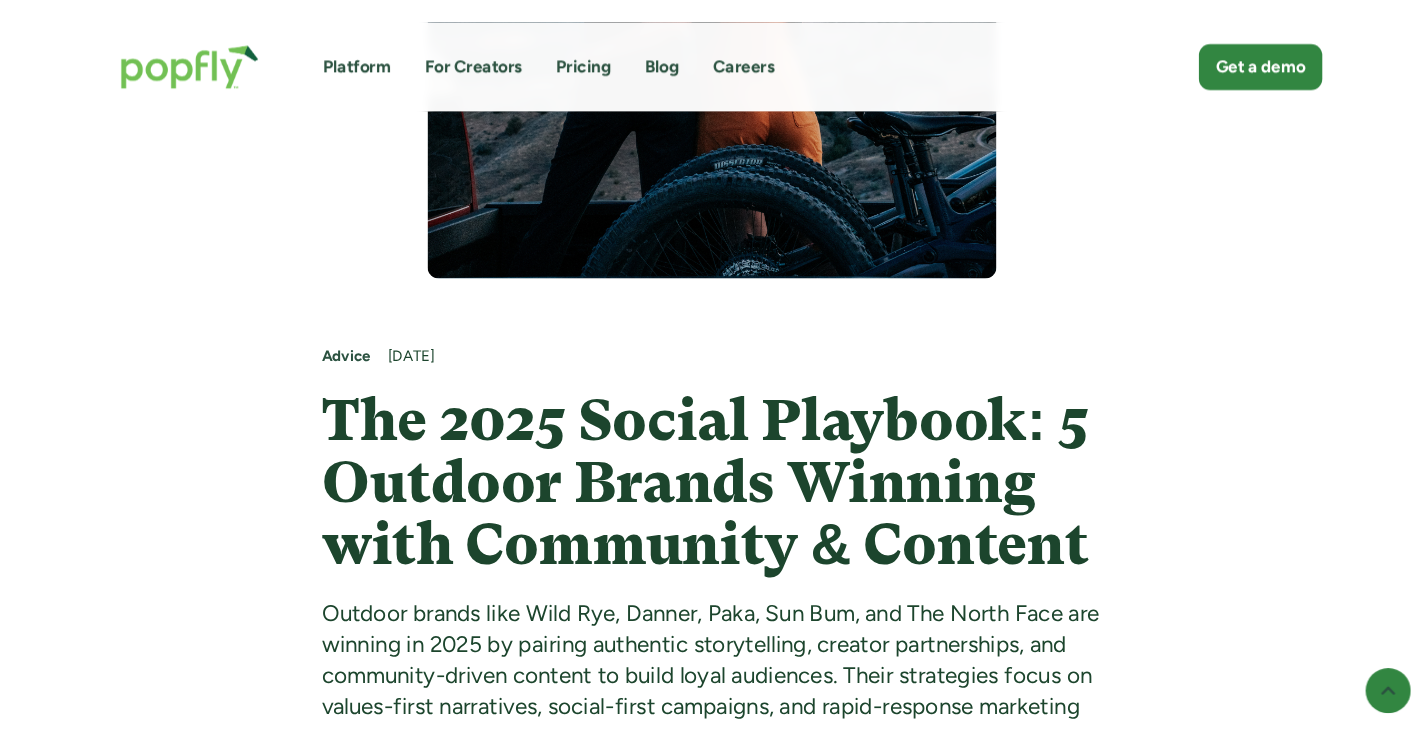scroll, scrollTop: 768, scrollLeft: 0, axis: vertical 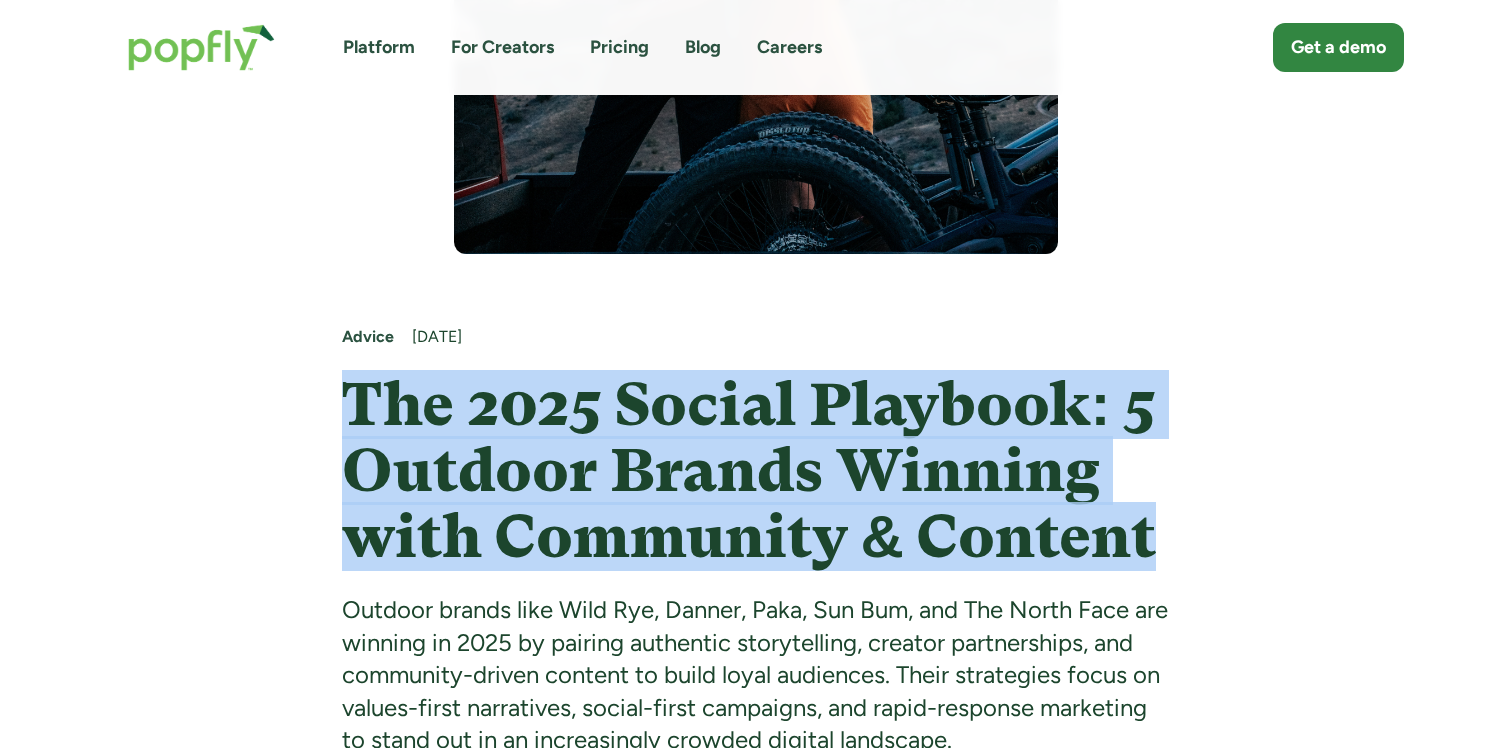 drag, startPoint x: 342, startPoint y: 396, endPoint x: 1249, endPoint y: 522, distance: 915.7101 